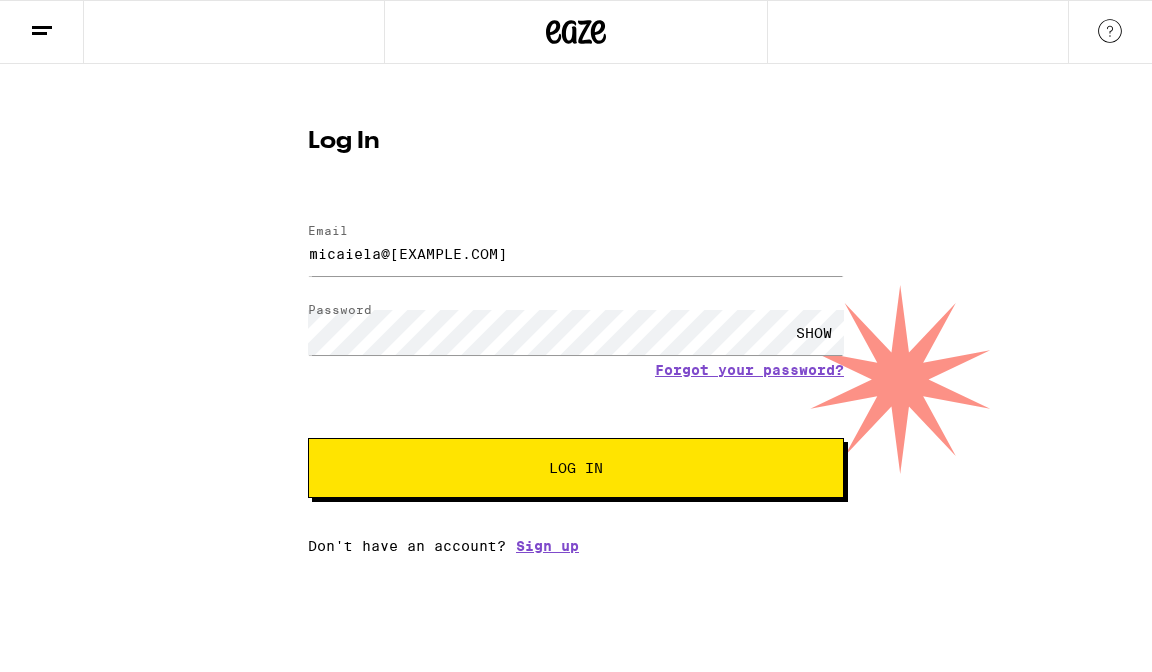 click on "Log In" at bounding box center [576, 468] 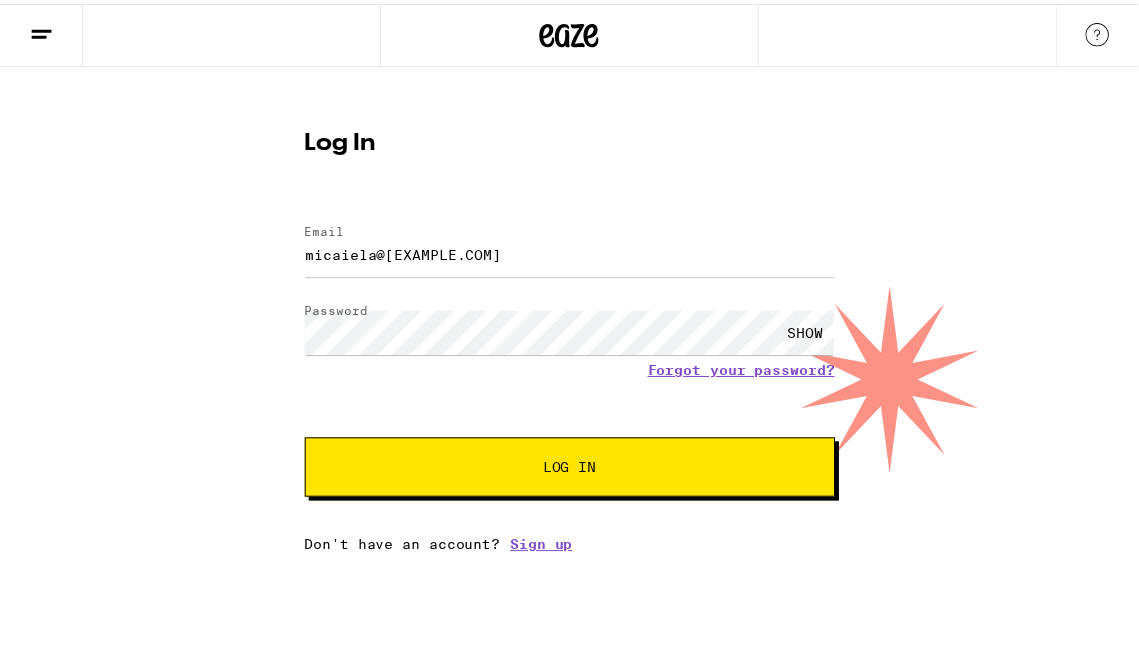 scroll, scrollTop: 0, scrollLeft: 0, axis: both 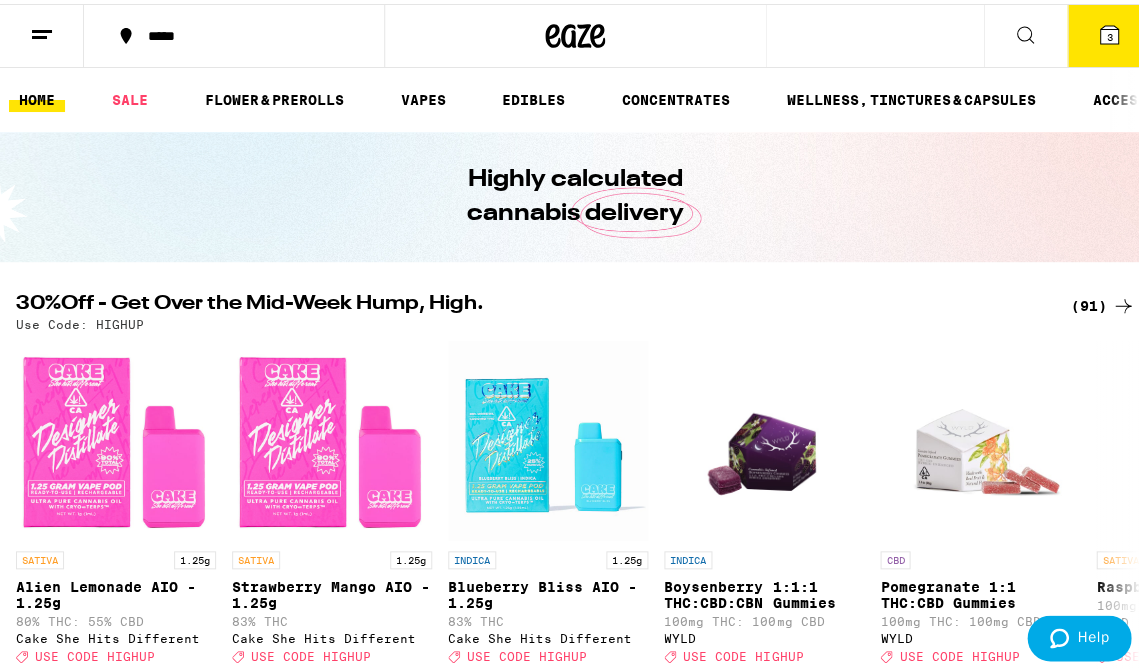 click 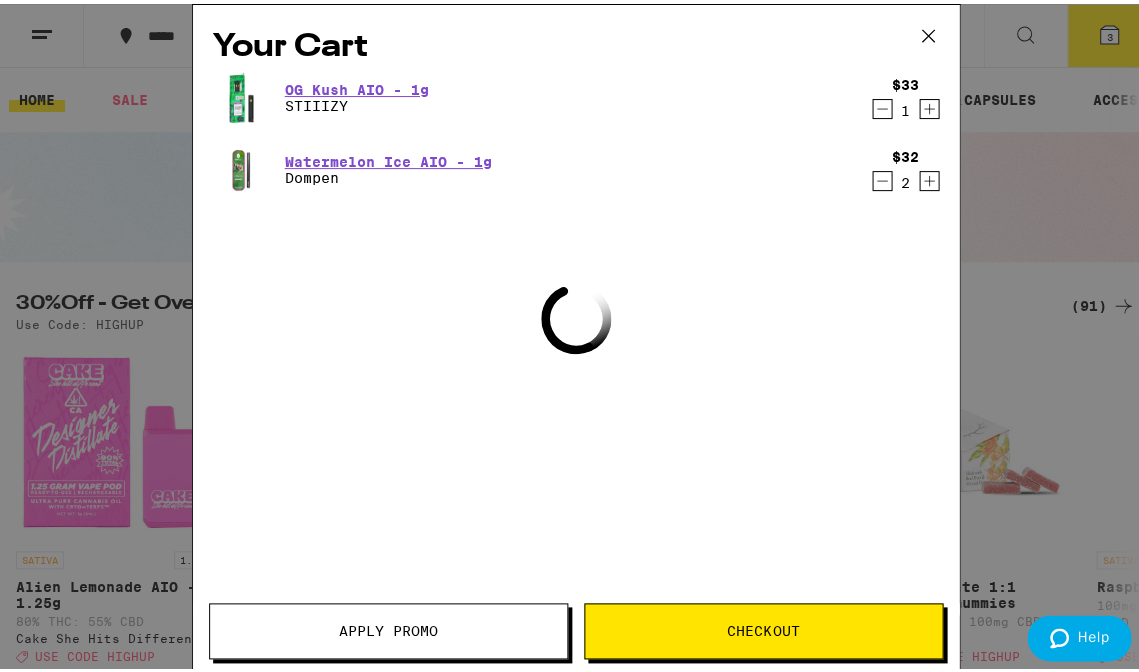 scroll, scrollTop: 680, scrollLeft: 0, axis: vertical 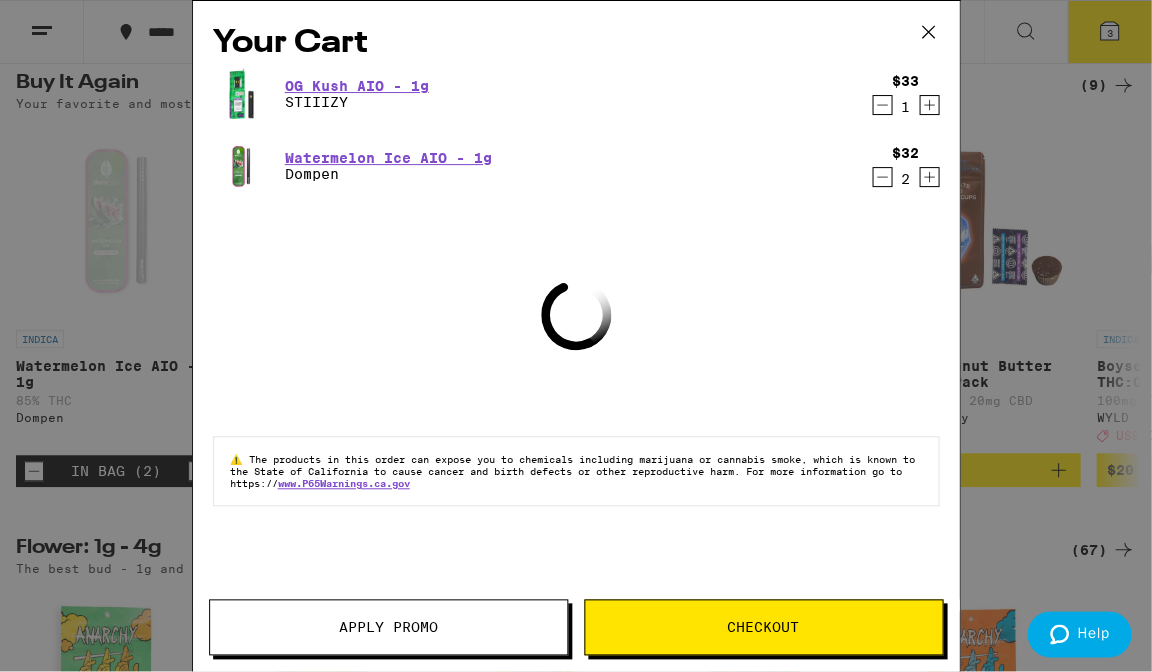 click 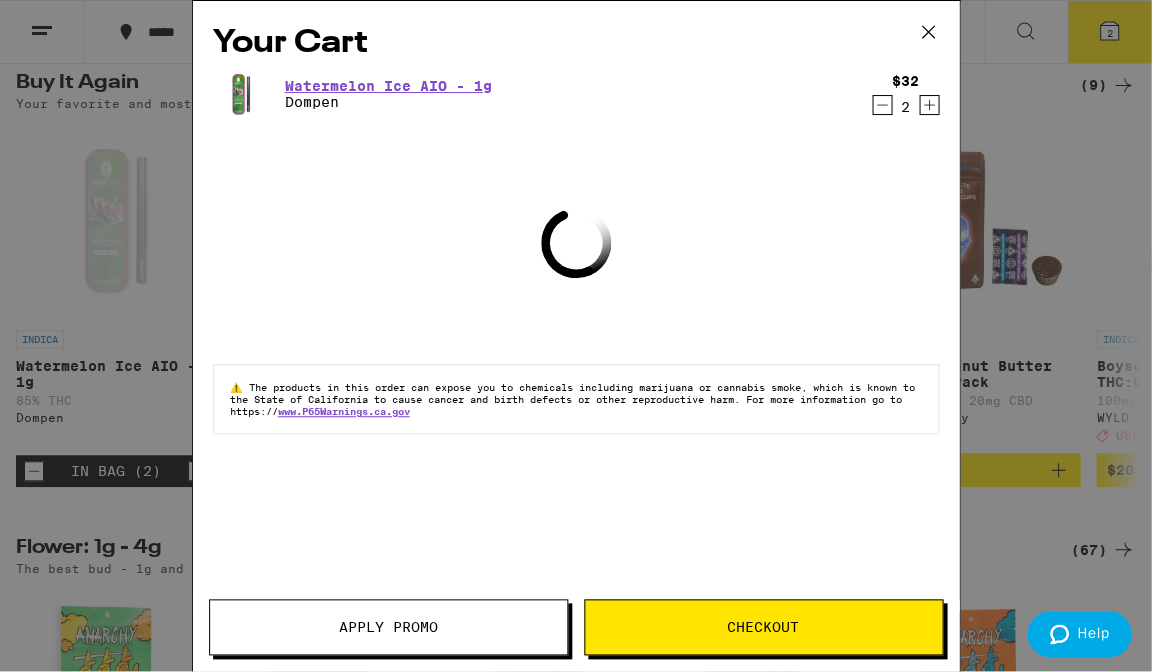 click 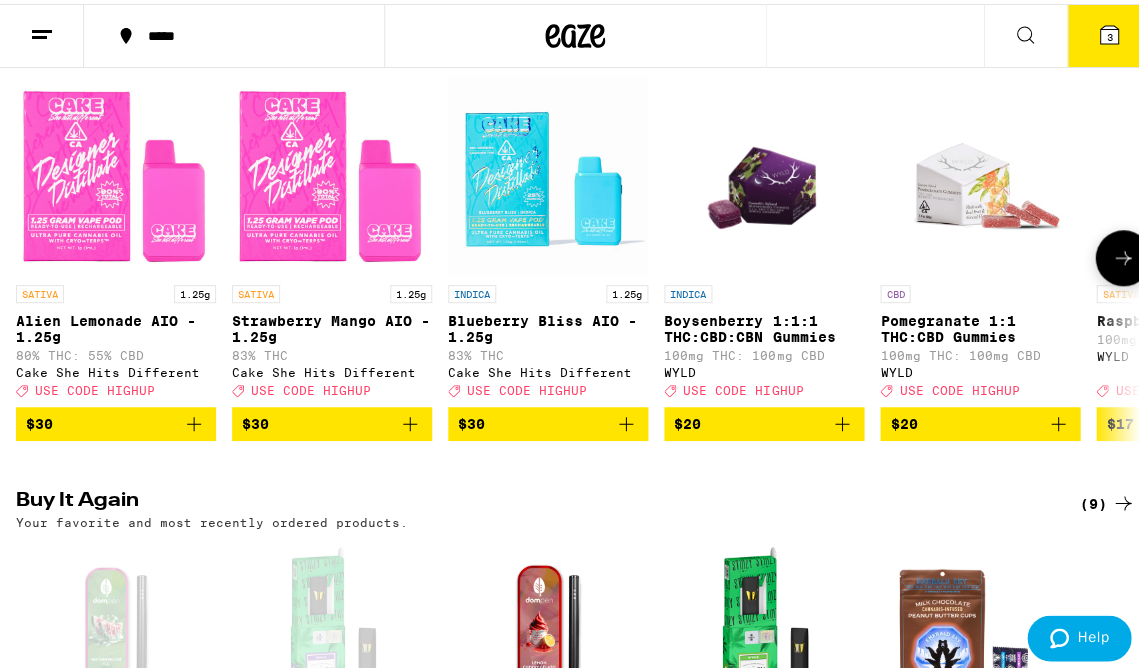 scroll, scrollTop: 310, scrollLeft: 0, axis: vertical 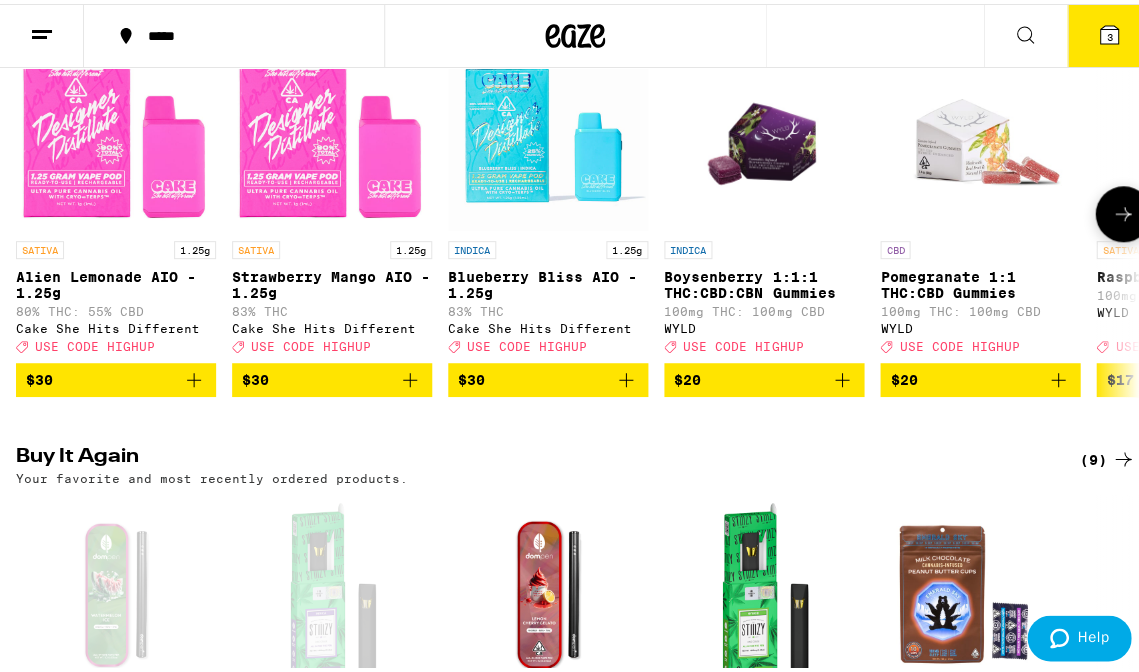 click 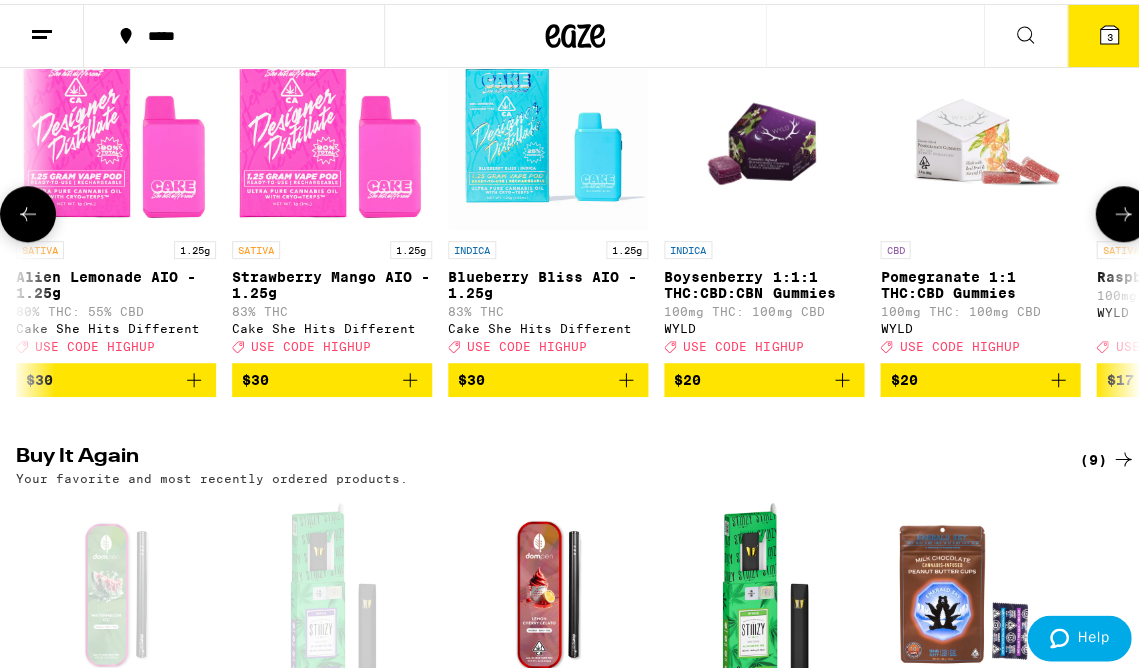 scroll, scrollTop: 0, scrollLeft: 773, axis: horizontal 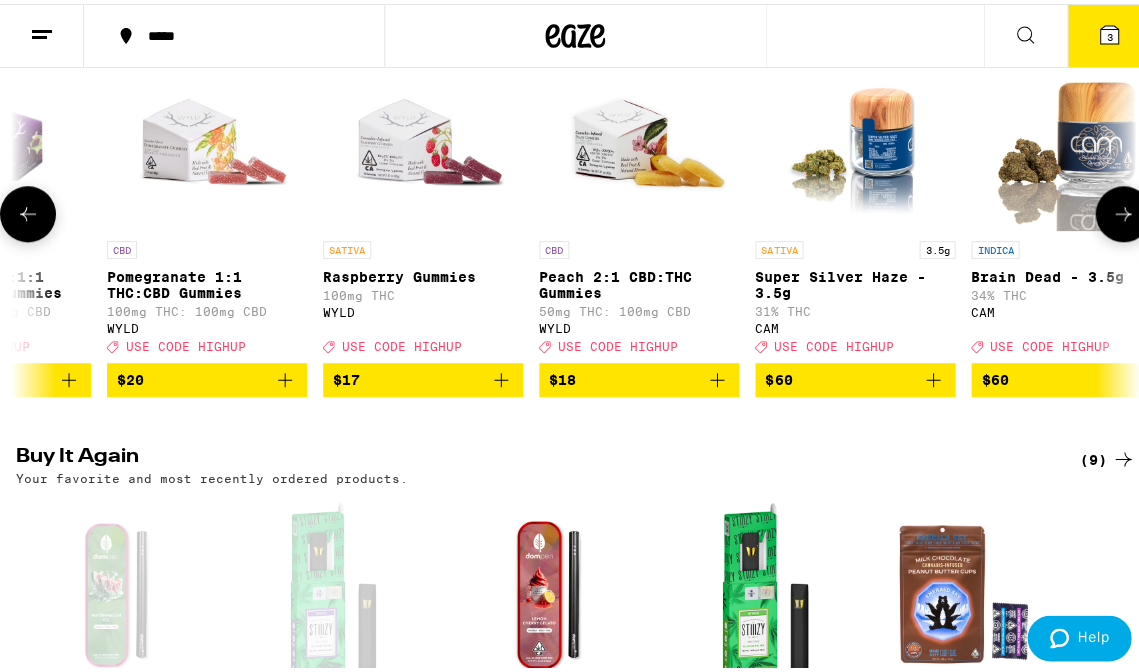click 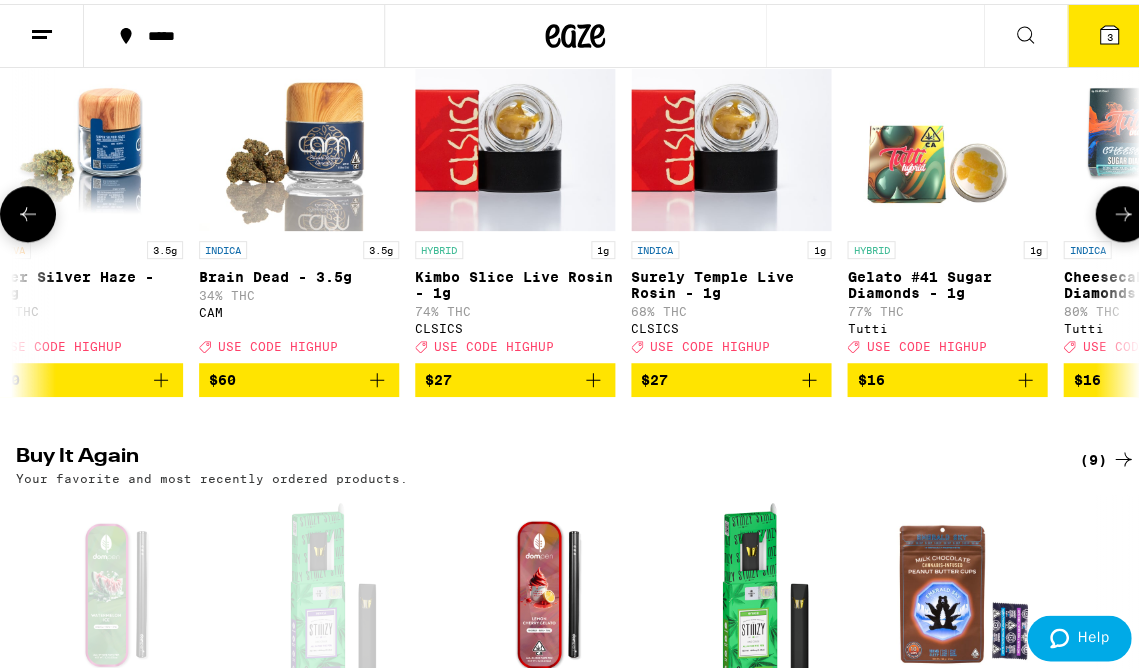 click 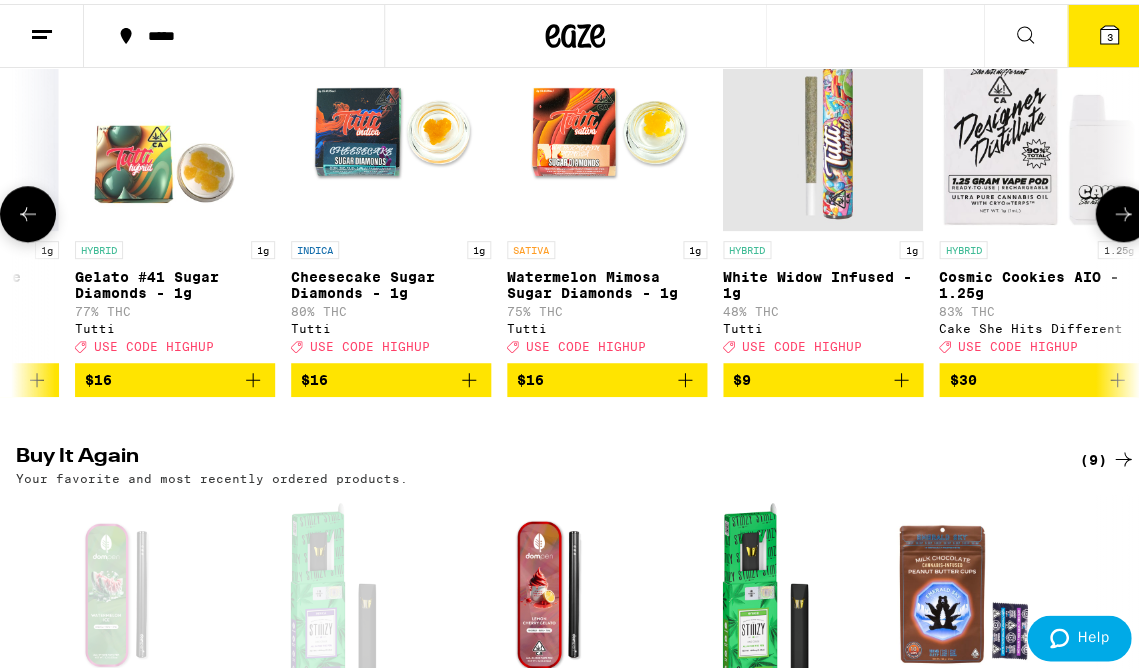 click 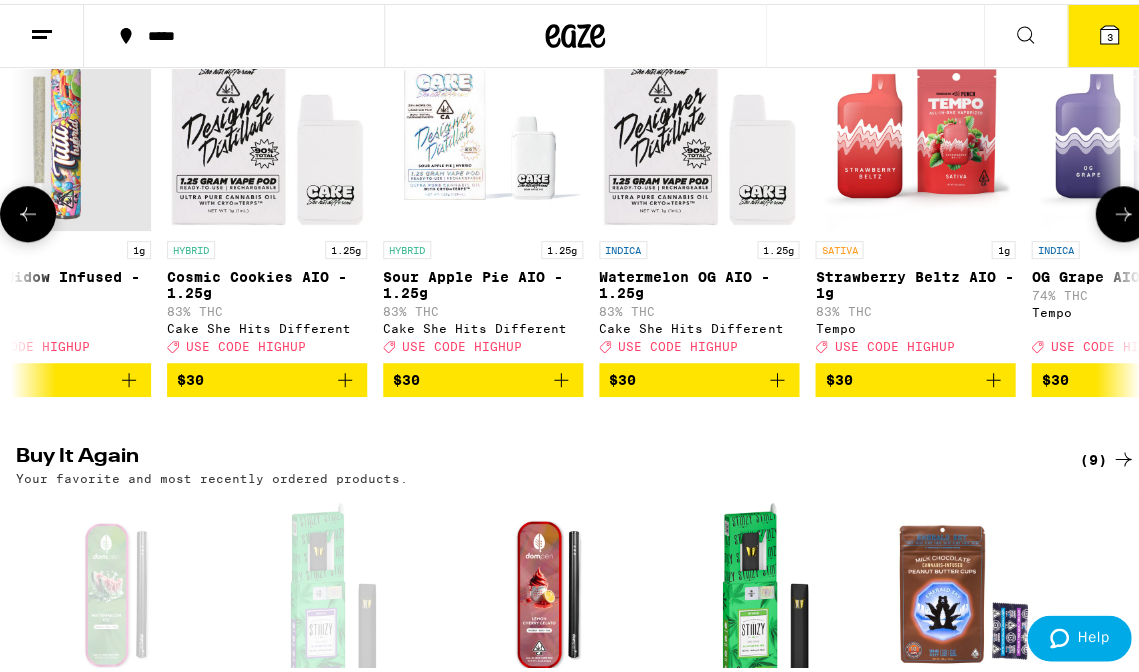 click 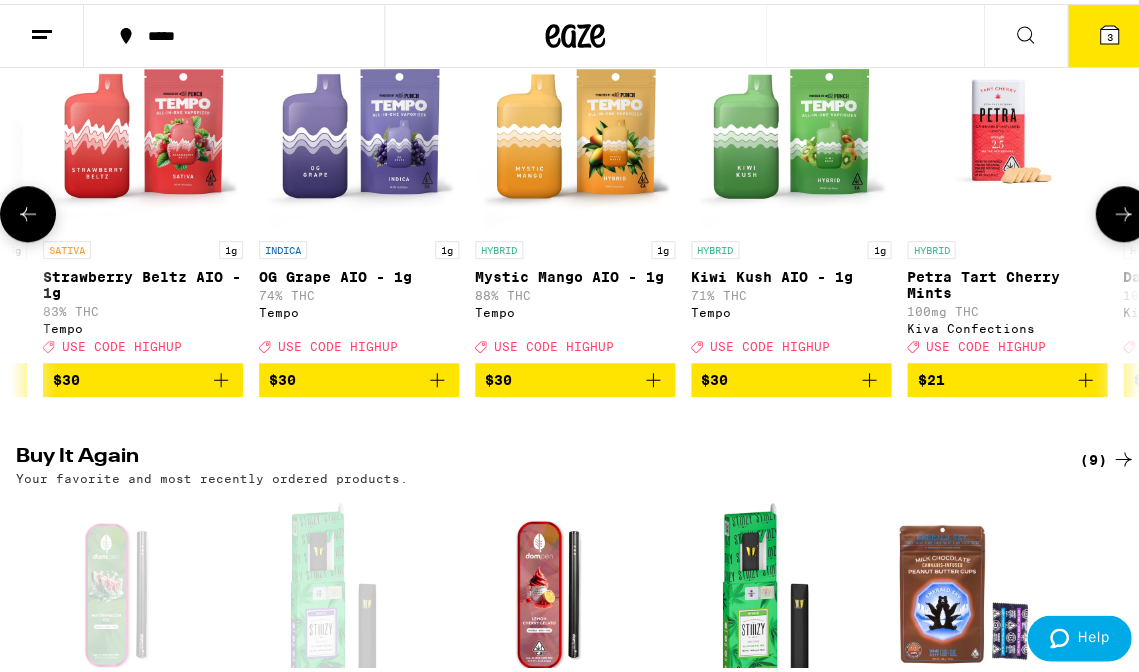 click 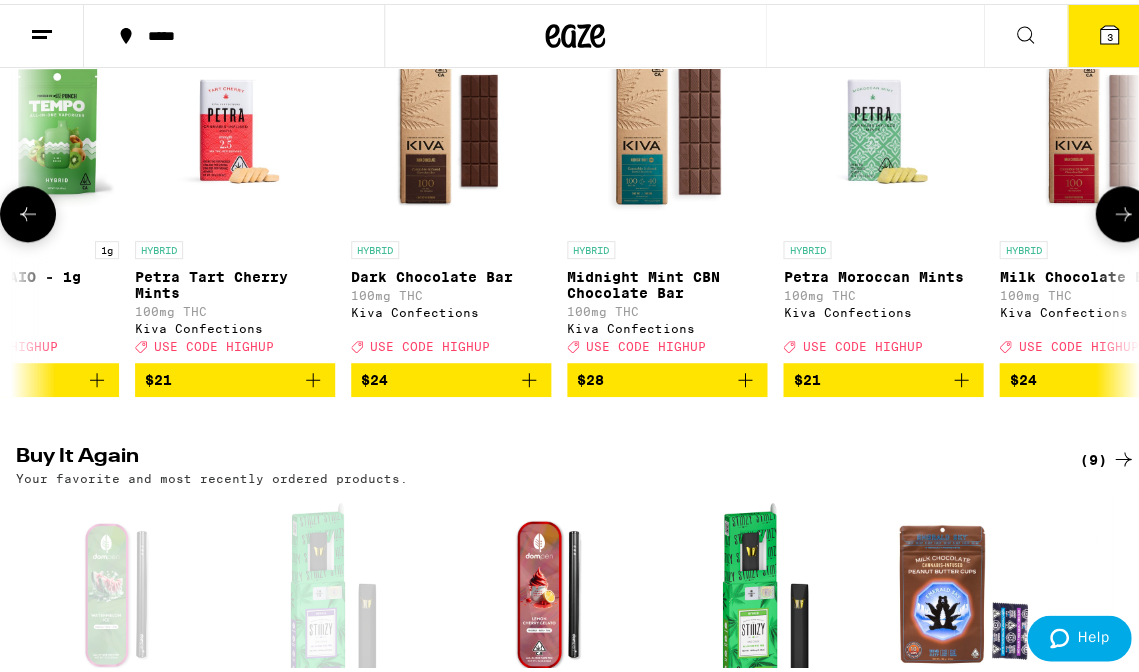 click 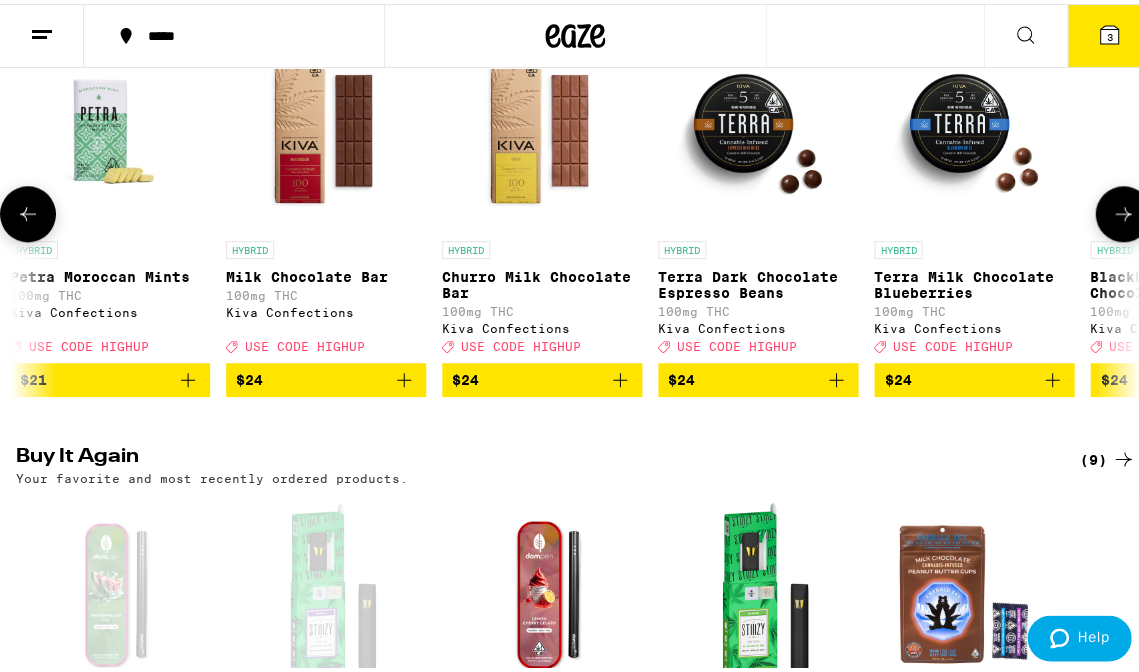 click 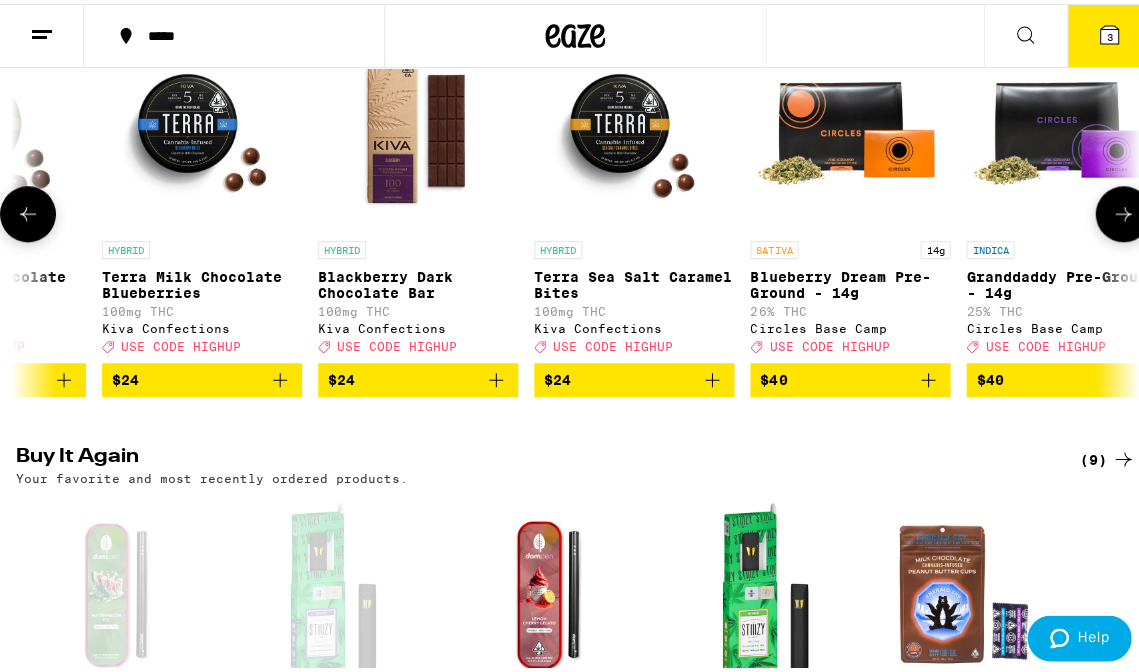 click 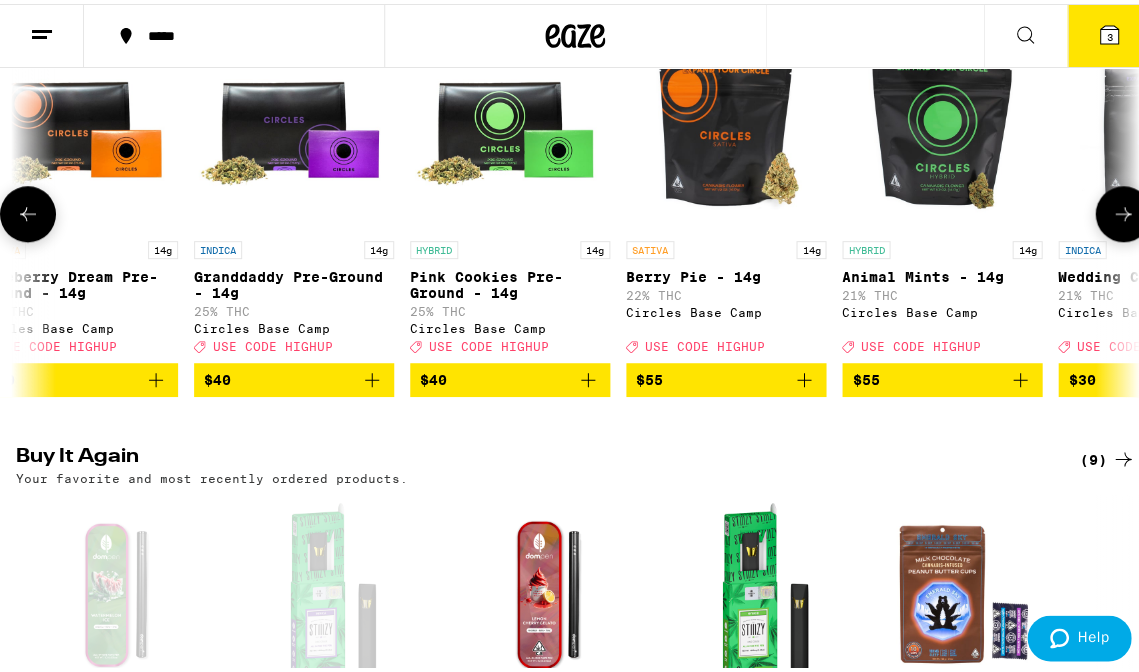 click 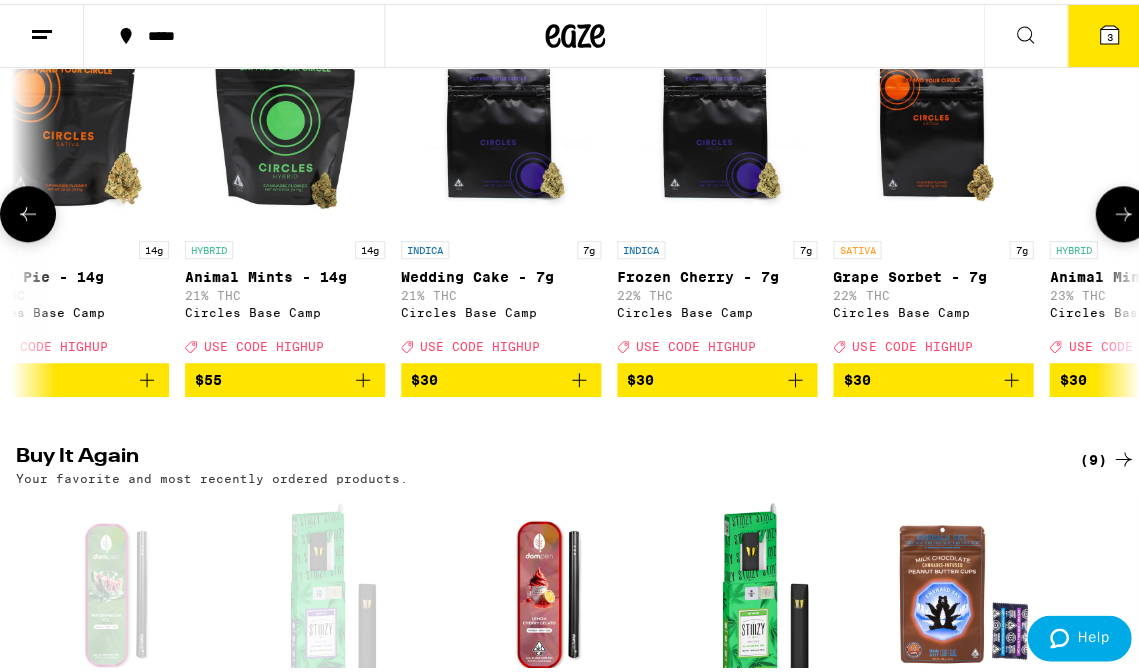 scroll, scrollTop: 0, scrollLeft: 7722, axis: horizontal 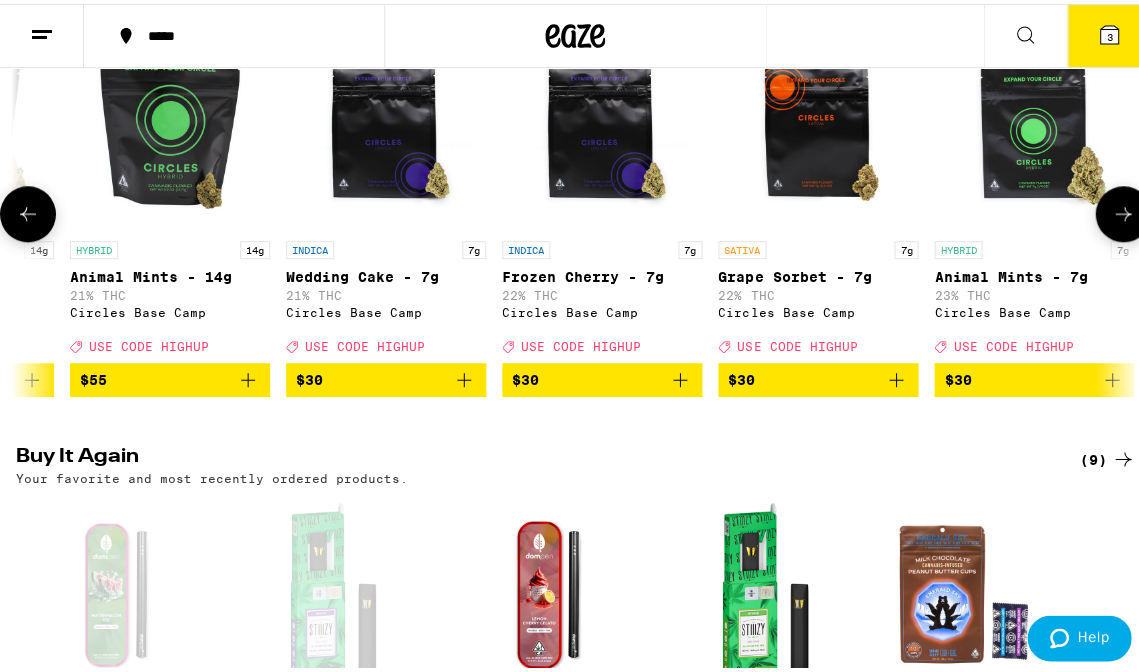 click 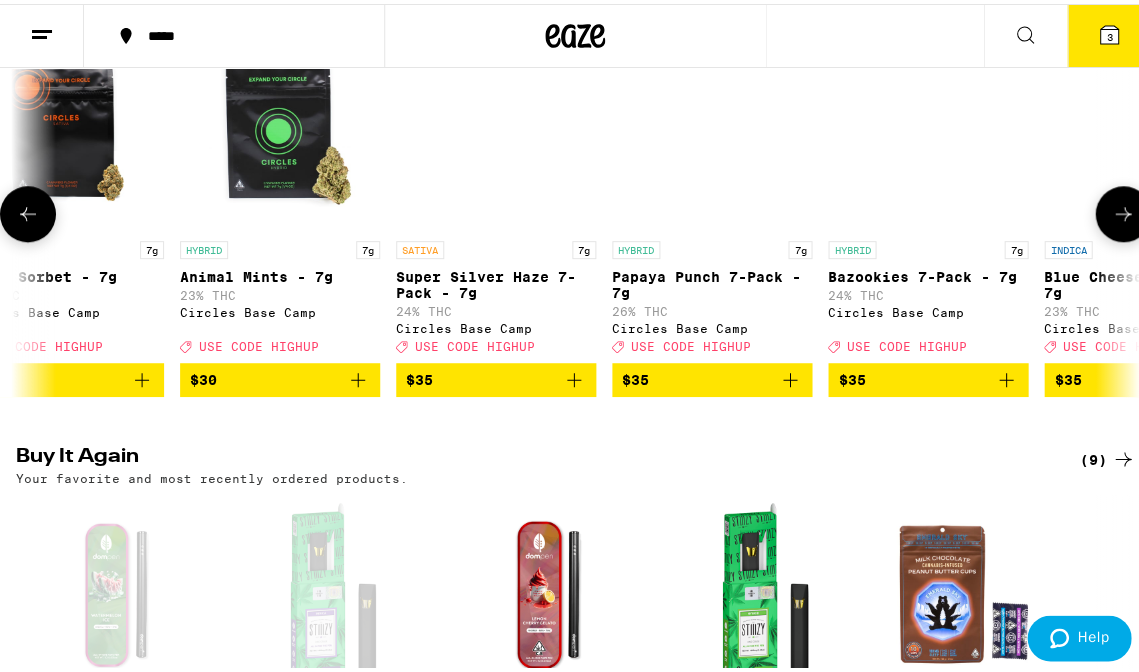 scroll, scrollTop: 0, scrollLeft: 8494, axis: horizontal 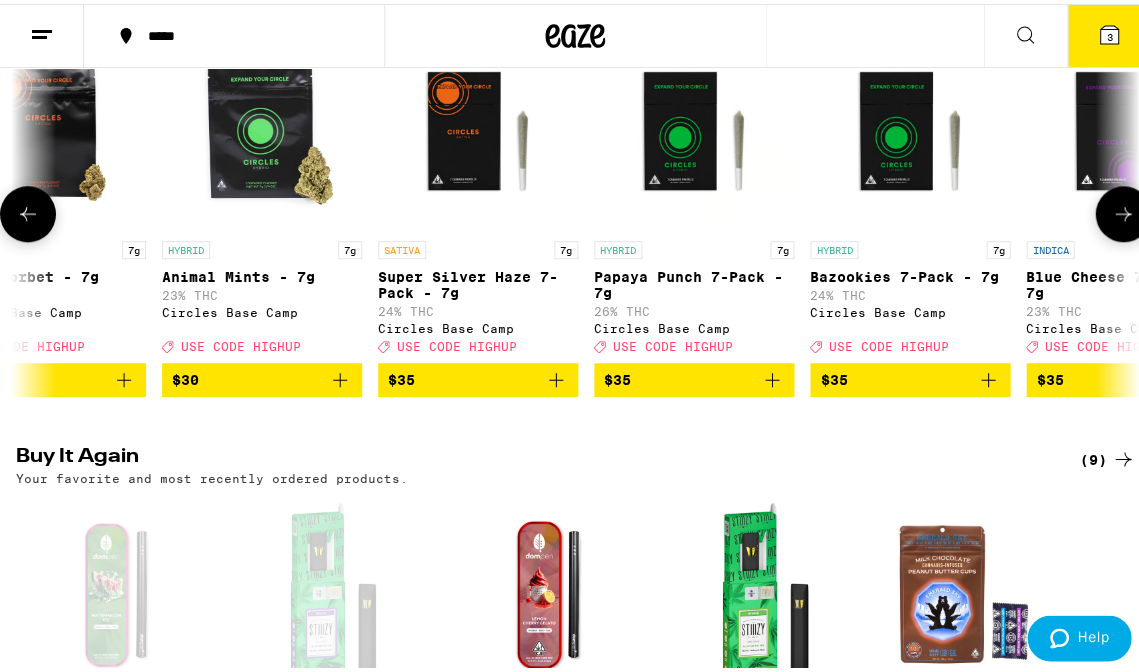 click 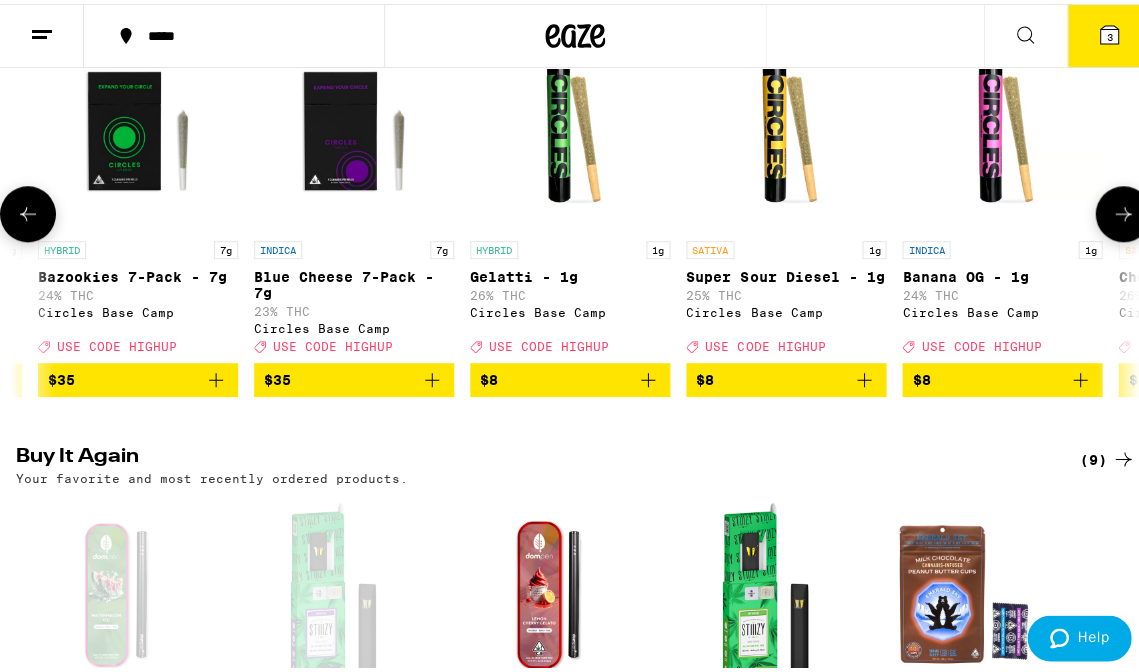 click 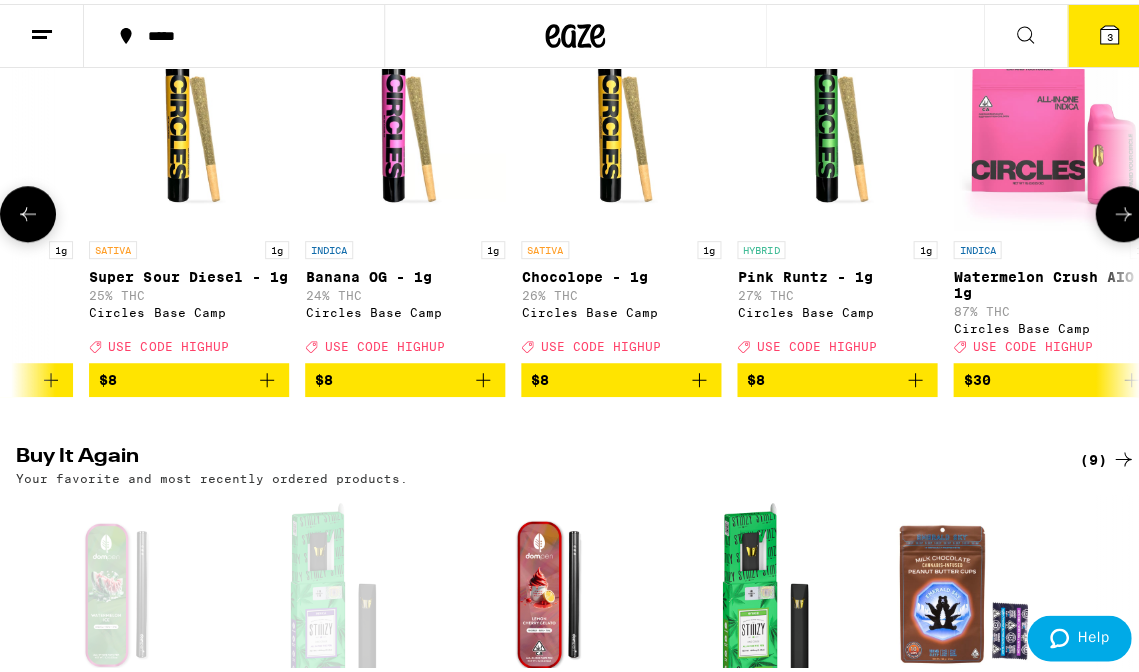 scroll, scrollTop: 0, scrollLeft: 10039, axis: horizontal 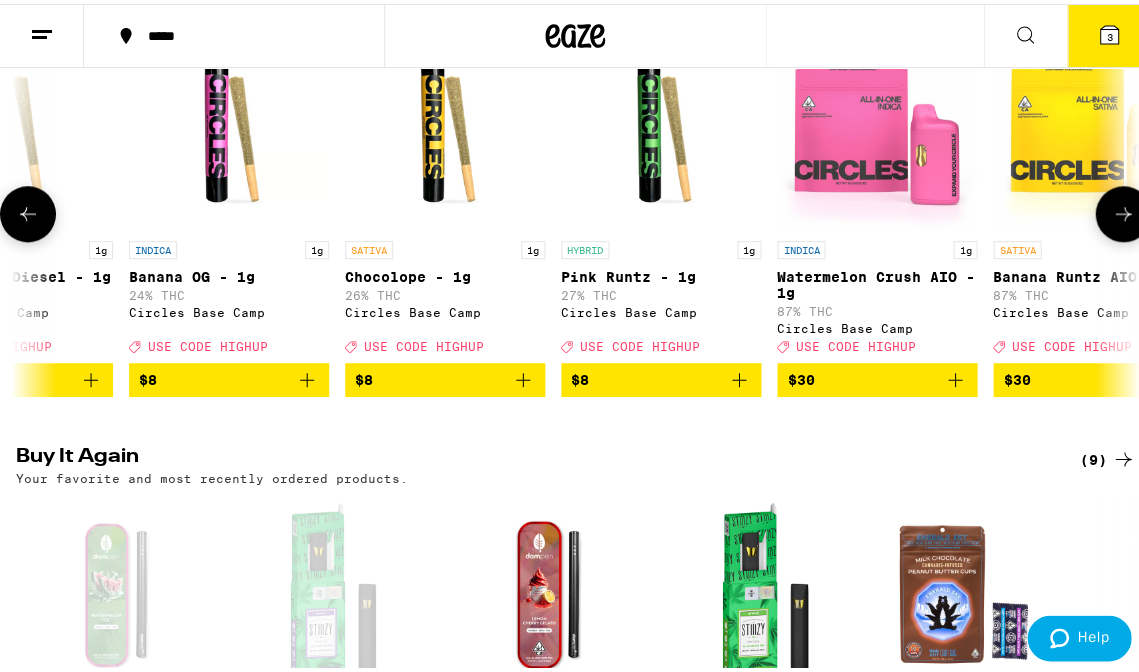 click 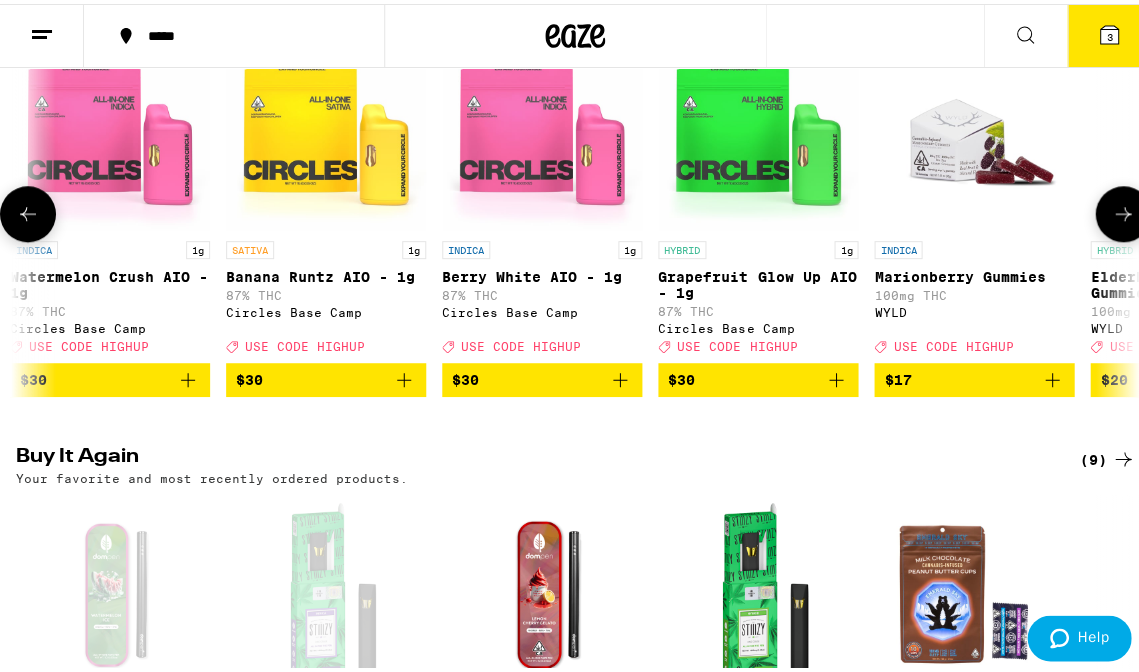 scroll, scrollTop: 0, scrollLeft: 10811, axis: horizontal 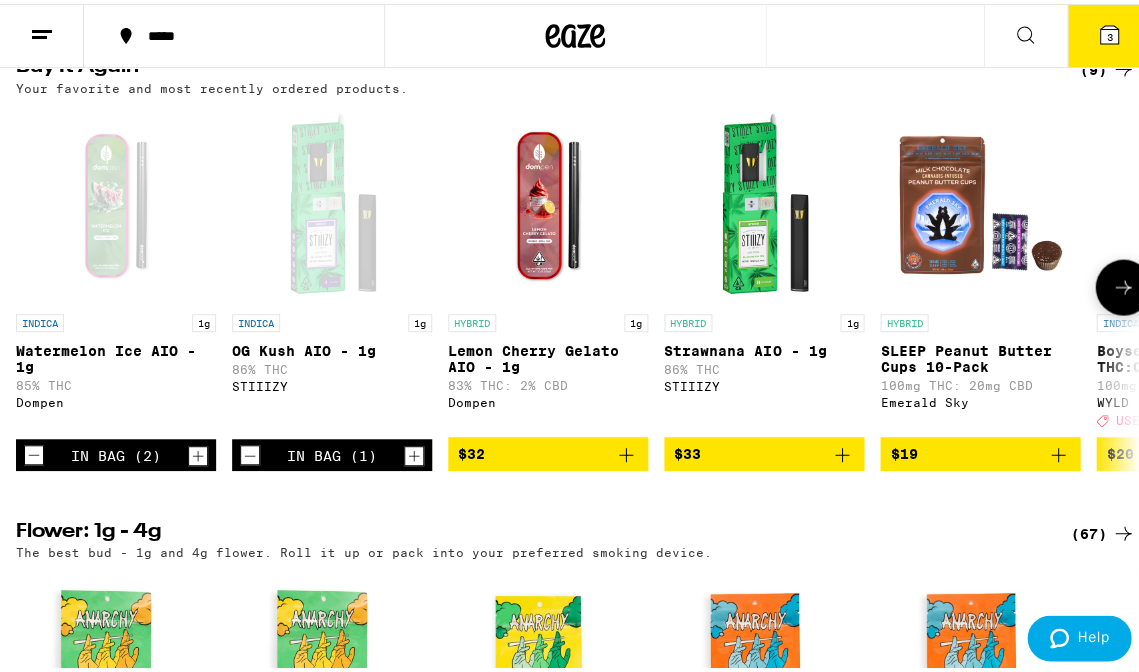 click on "Watermelon Ice AIO - 1g" at bounding box center [116, 354] 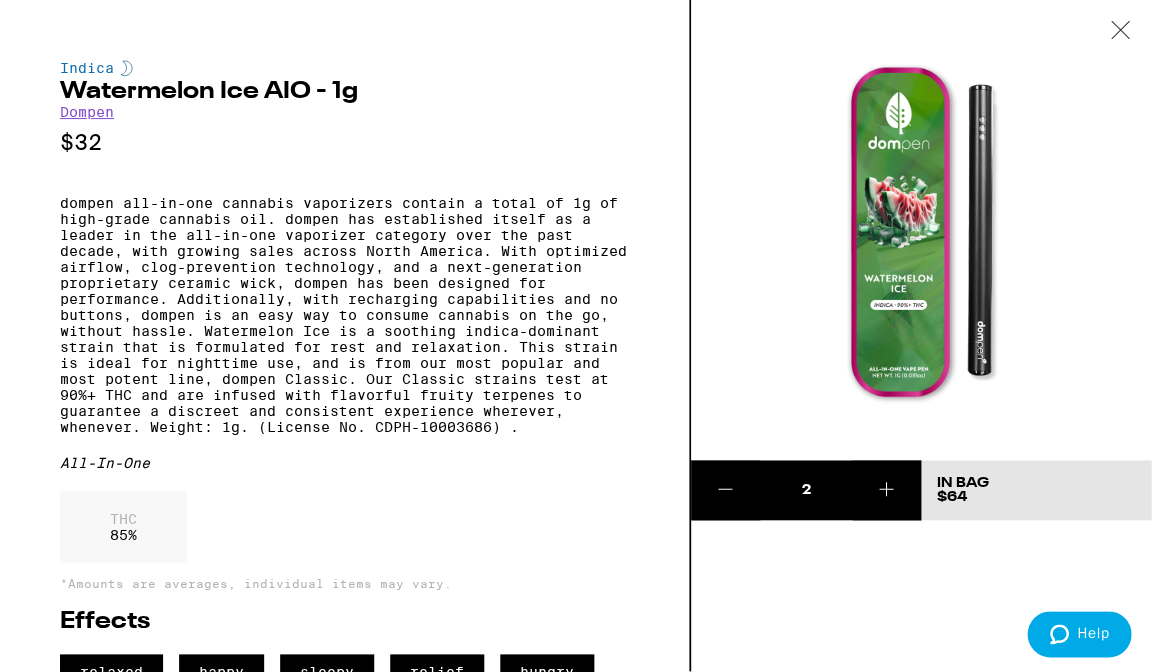 click on "Dompen" at bounding box center [87, 112] 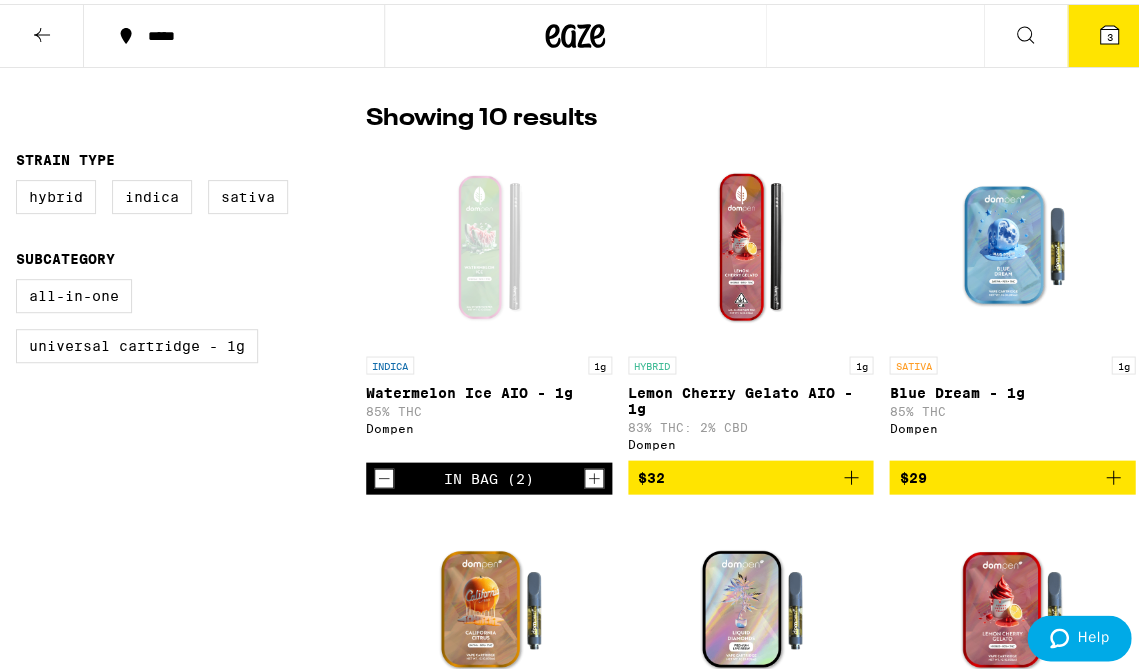 scroll, scrollTop: 500, scrollLeft: 0, axis: vertical 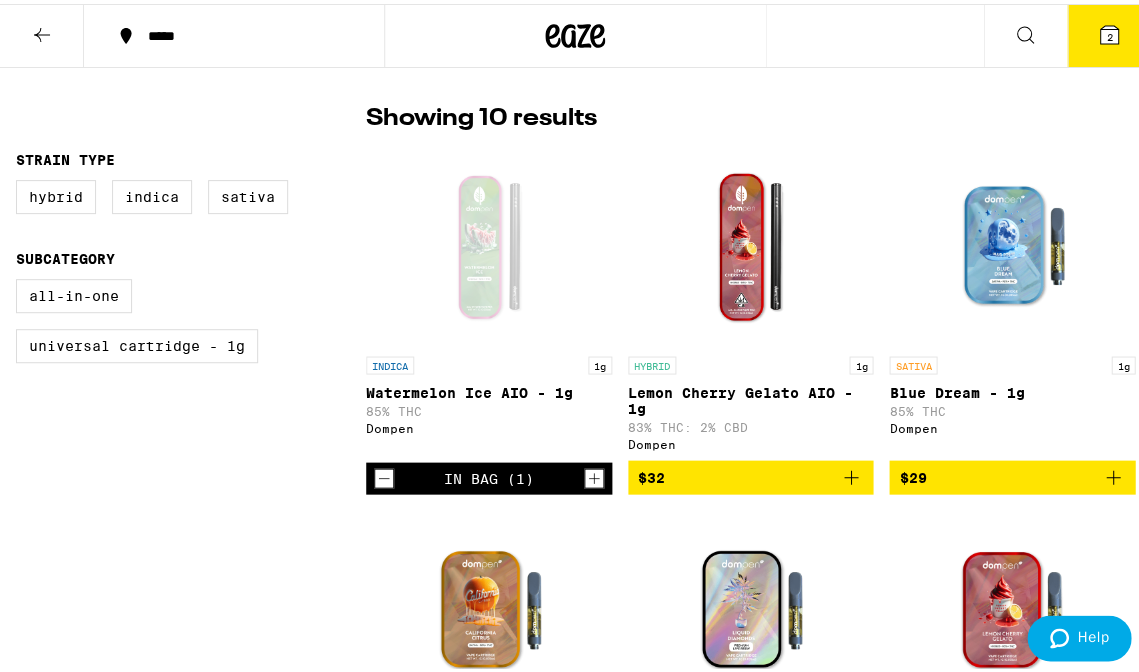 click 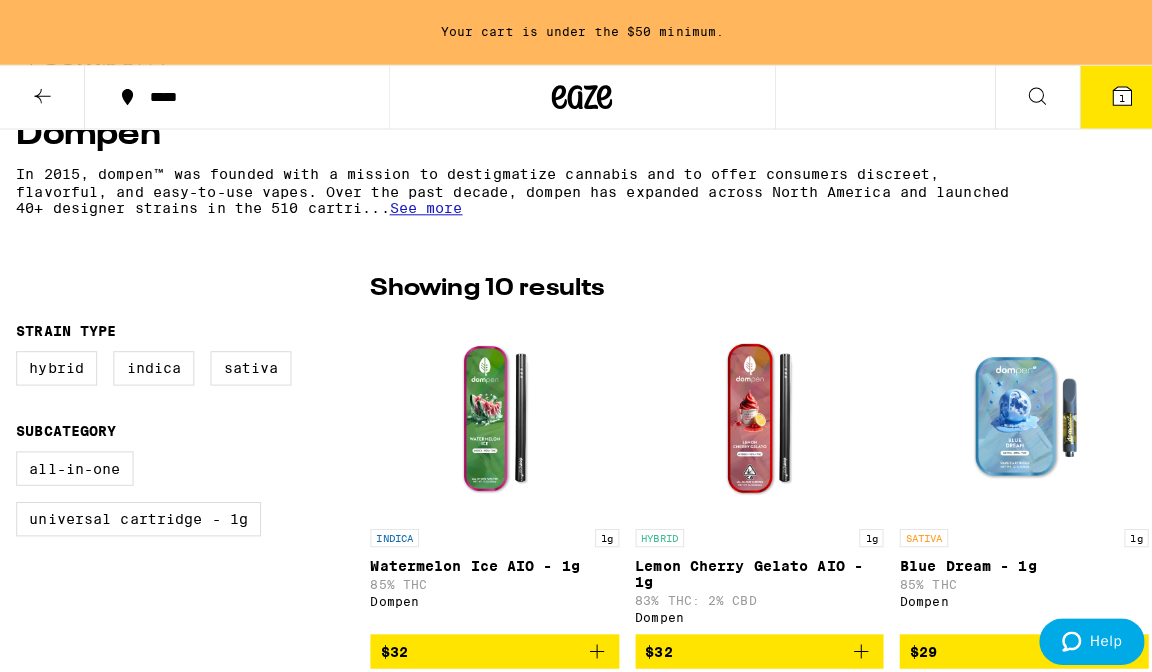 scroll, scrollTop: 377, scrollLeft: 0, axis: vertical 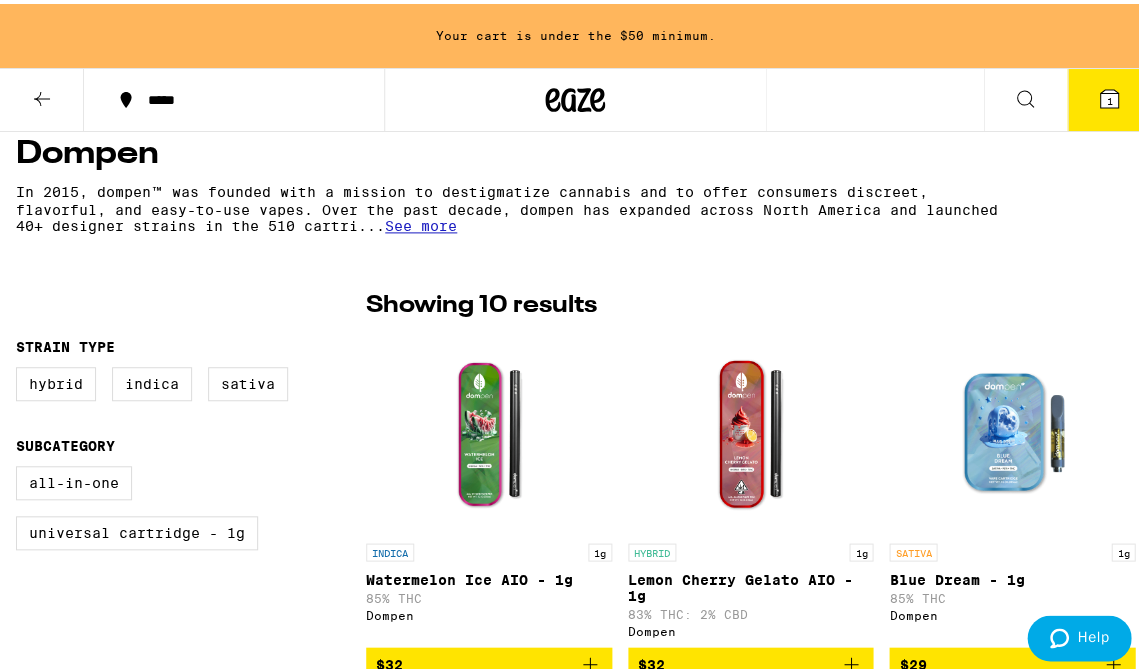 click 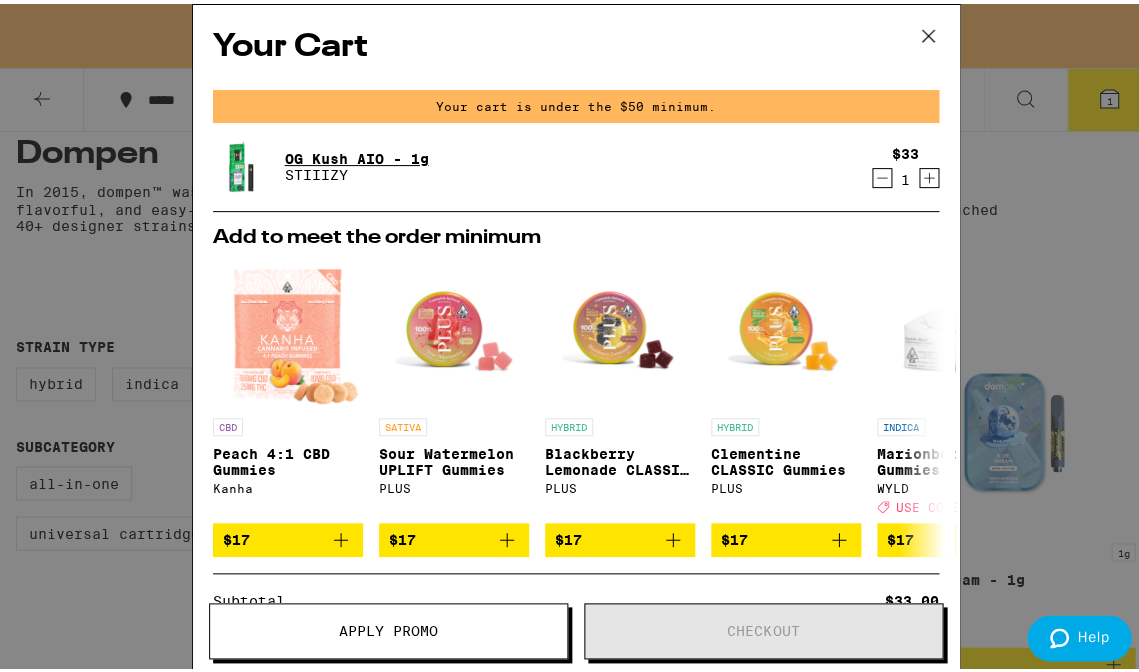 click on "OG Kush AIO - 1g" at bounding box center (357, 155) 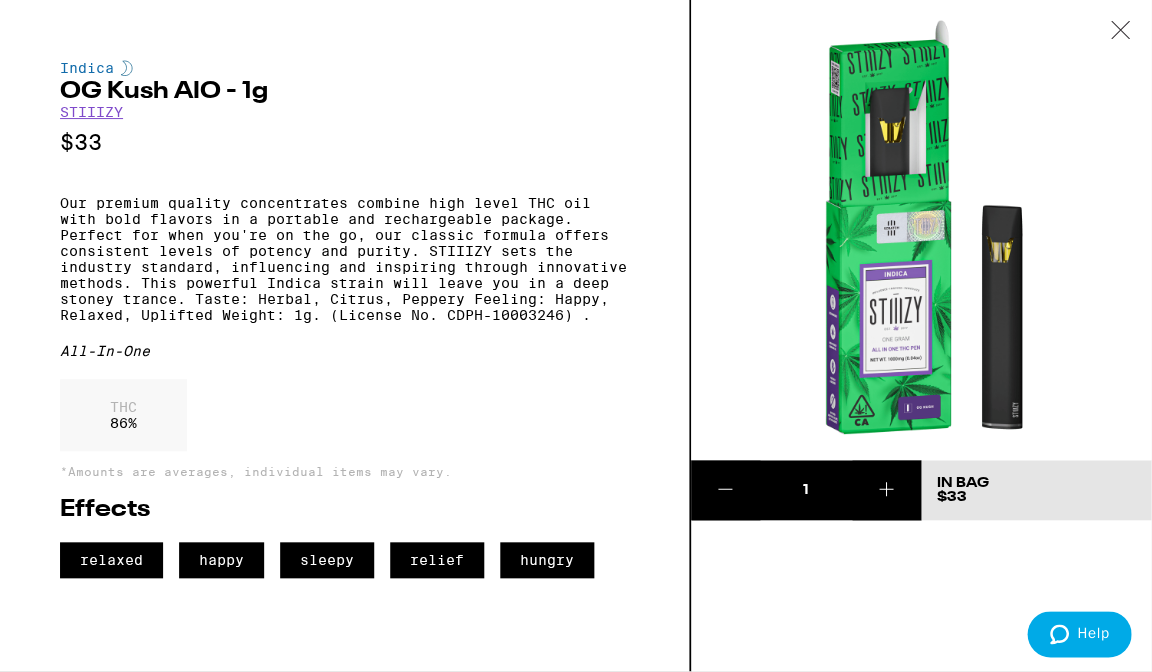 click on "STIIIZY" at bounding box center (91, 112) 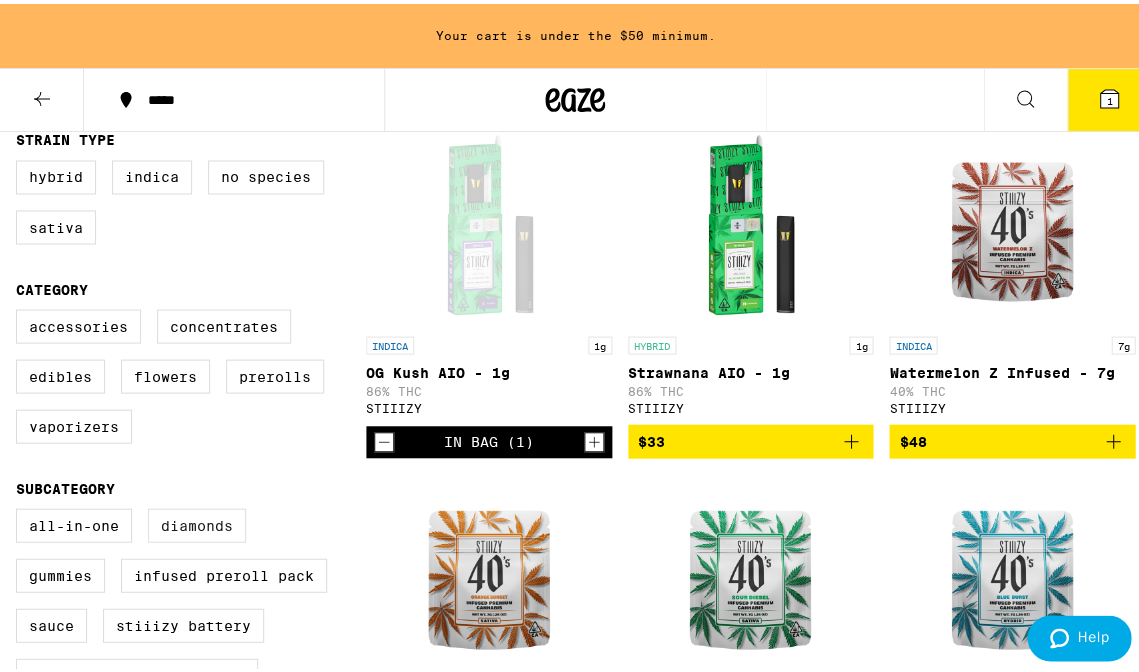 scroll, scrollTop: 581, scrollLeft: 0, axis: vertical 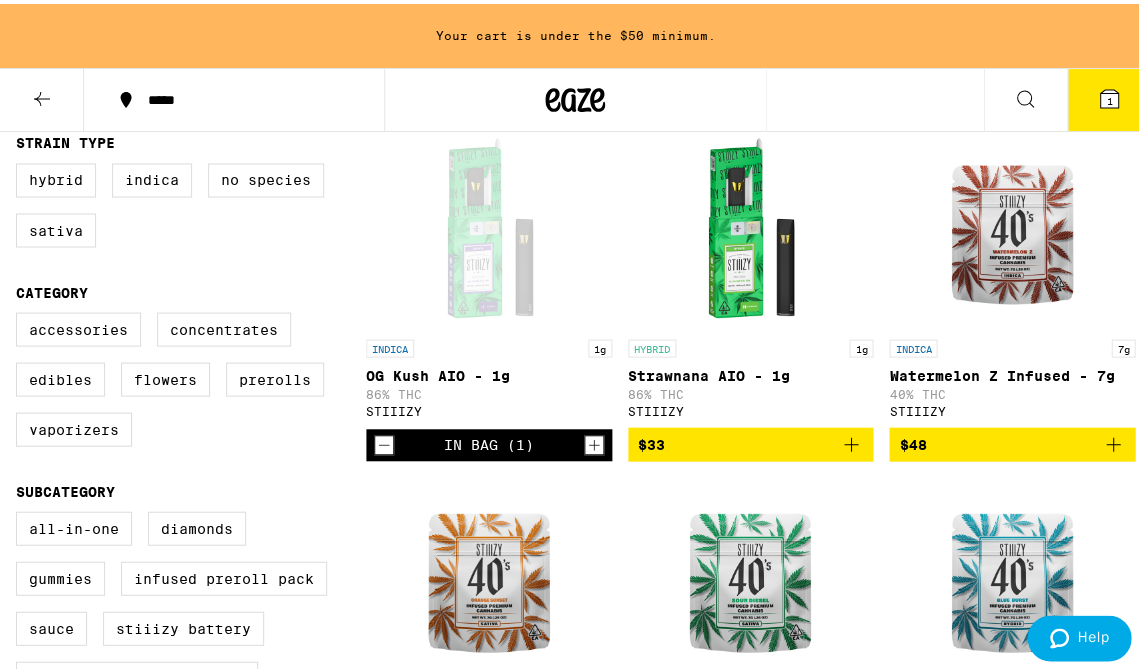 click 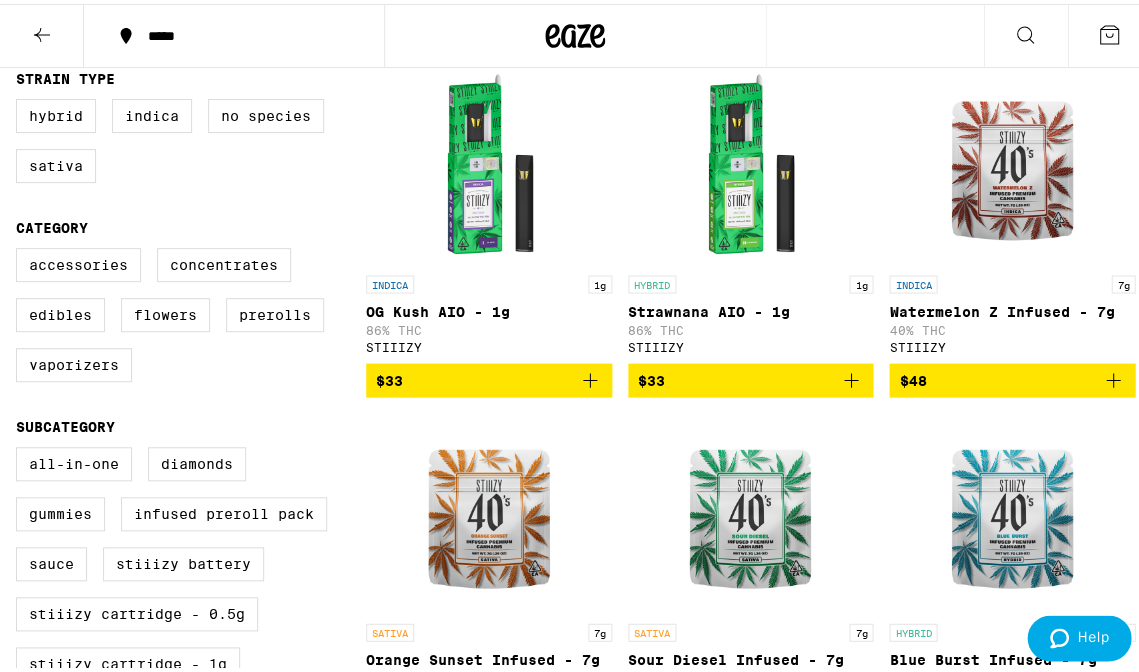 click 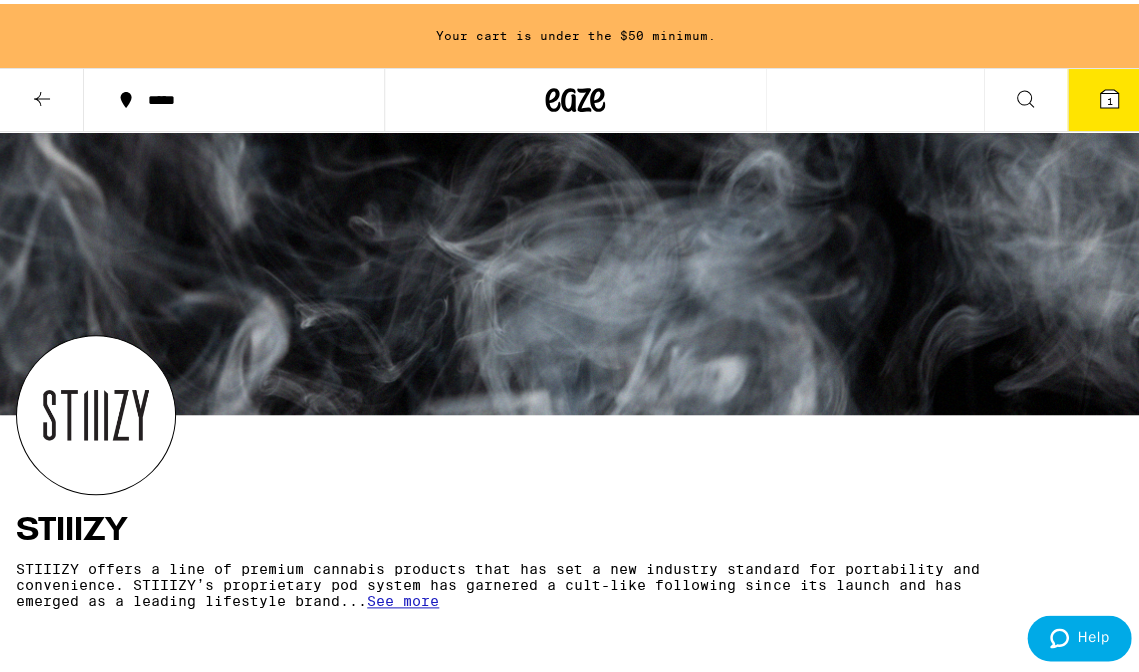 scroll, scrollTop: 0, scrollLeft: 0, axis: both 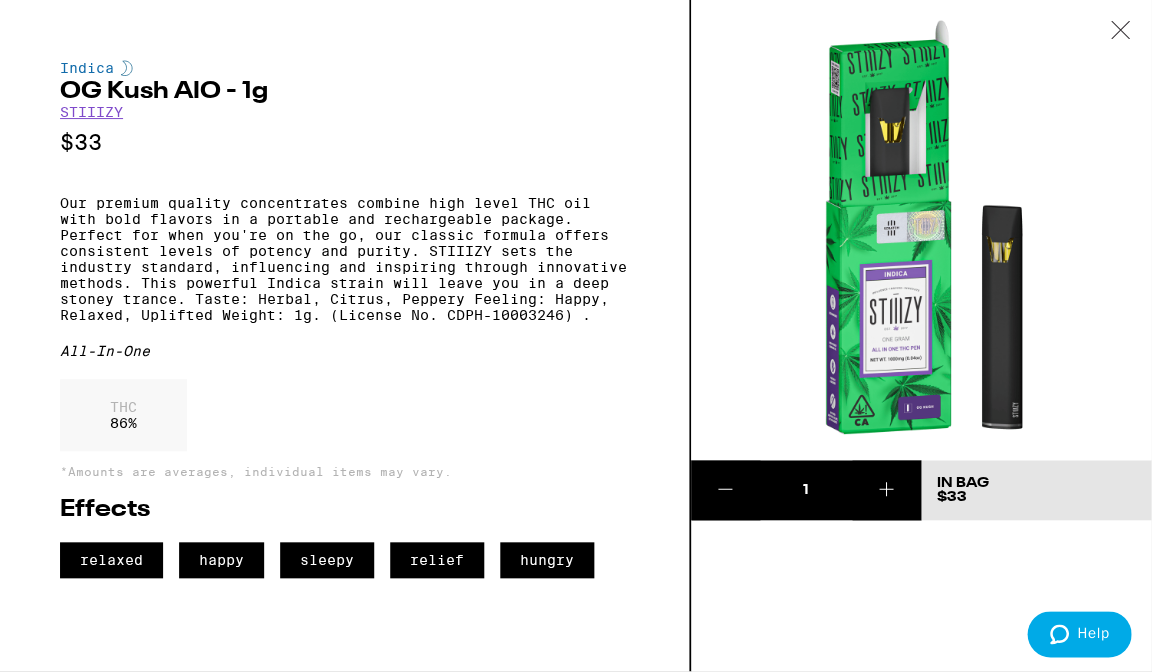 click 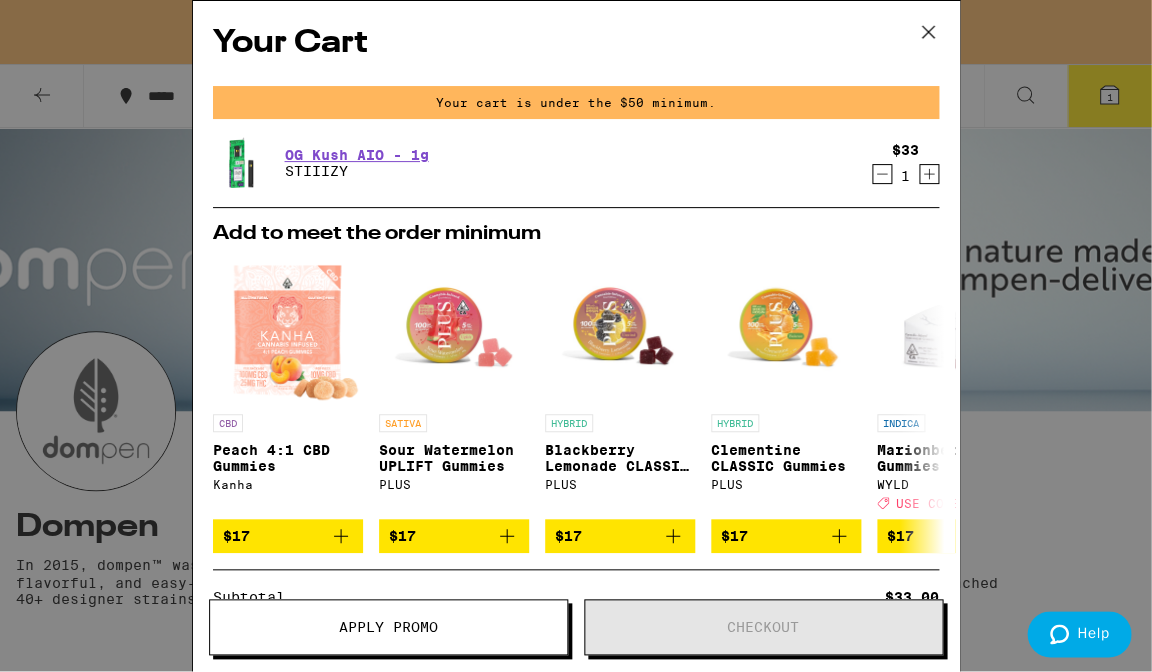 click 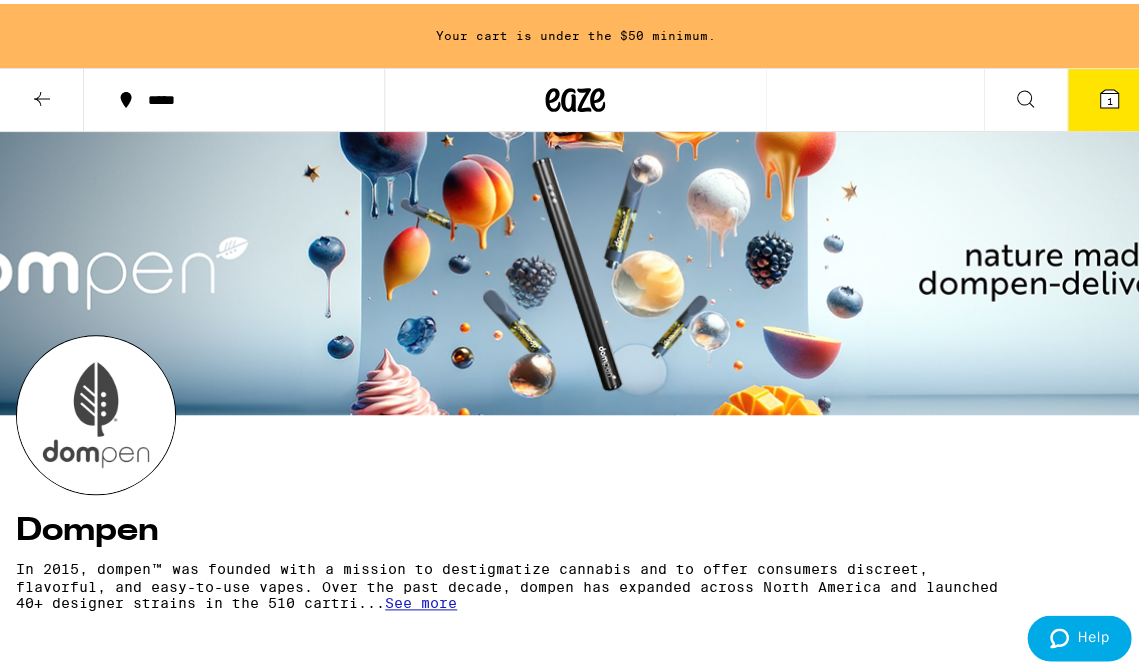scroll, scrollTop: 0, scrollLeft: 0, axis: both 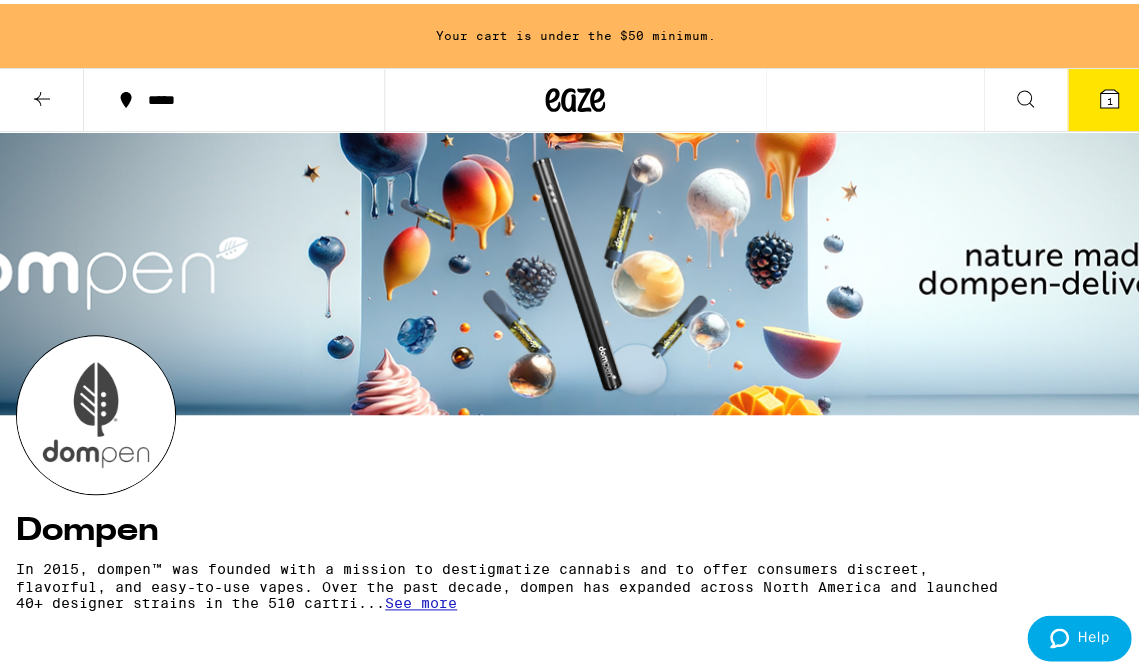 click 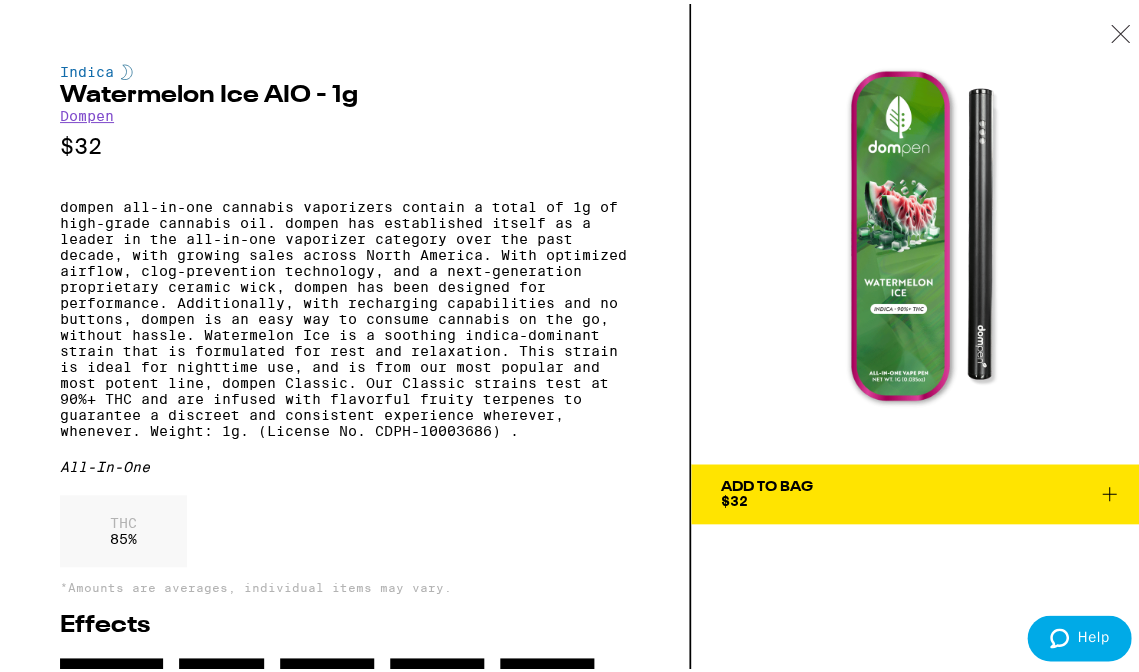 click 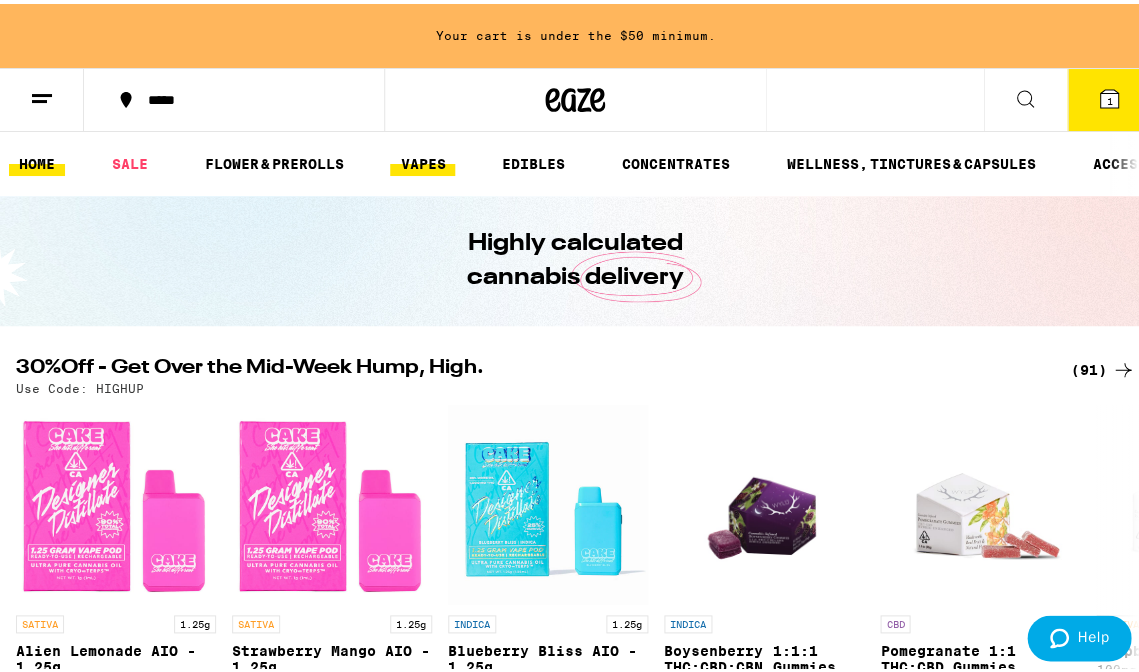 click on "VAPES" at bounding box center (422, 160) 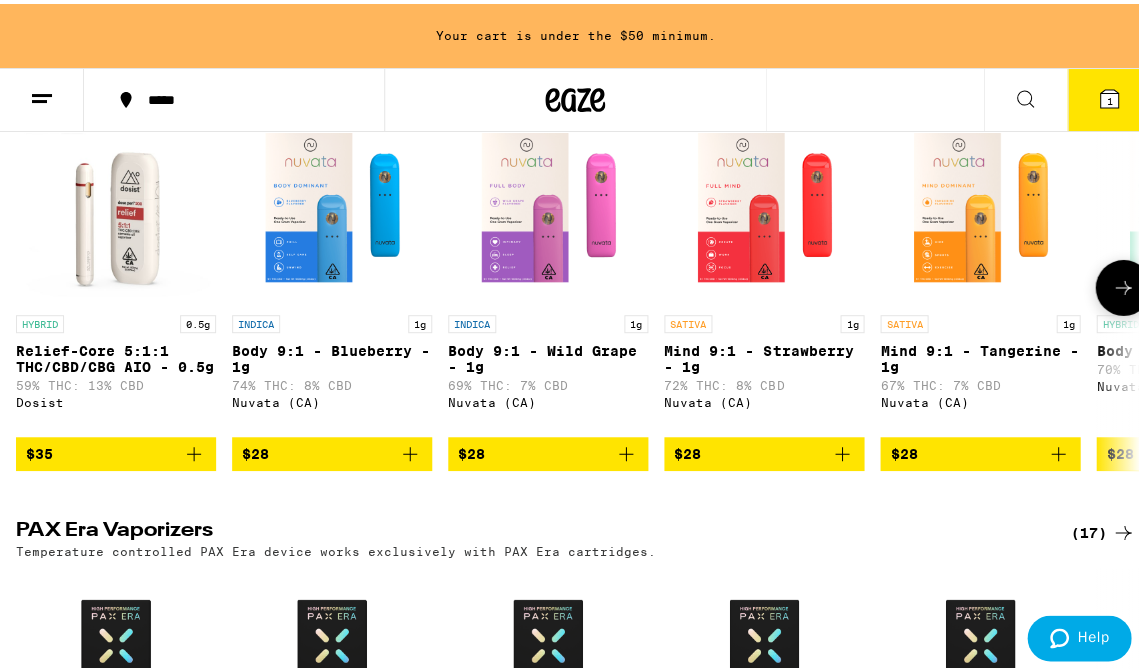 scroll, scrollTop: 1179, scrollLeft: 0, axis: vertical 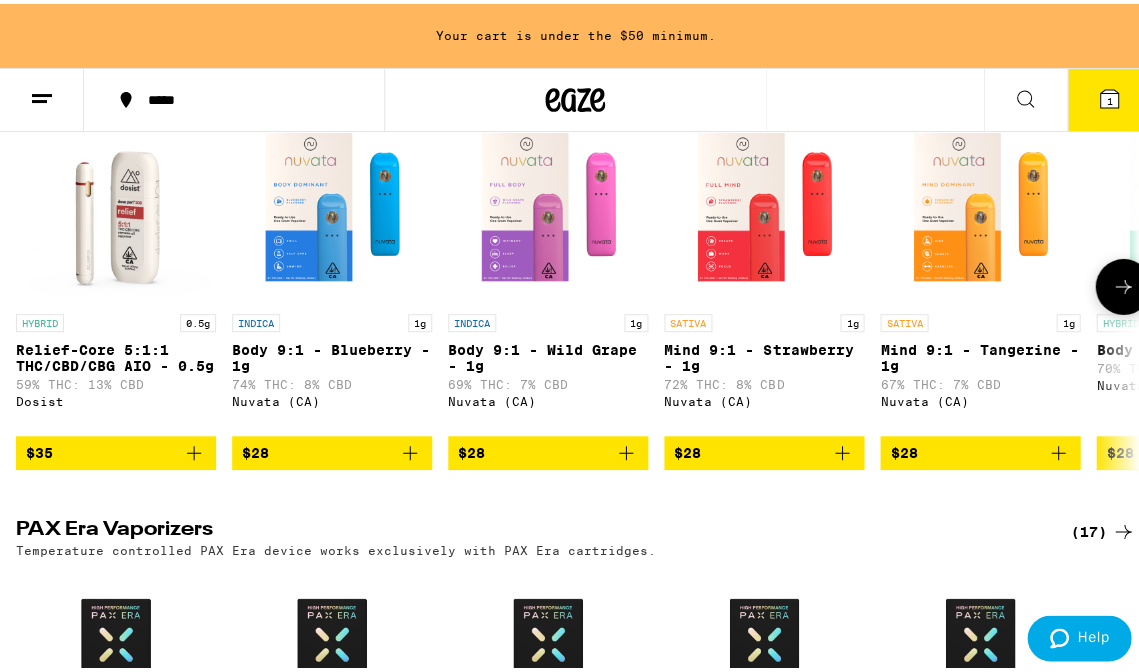 click 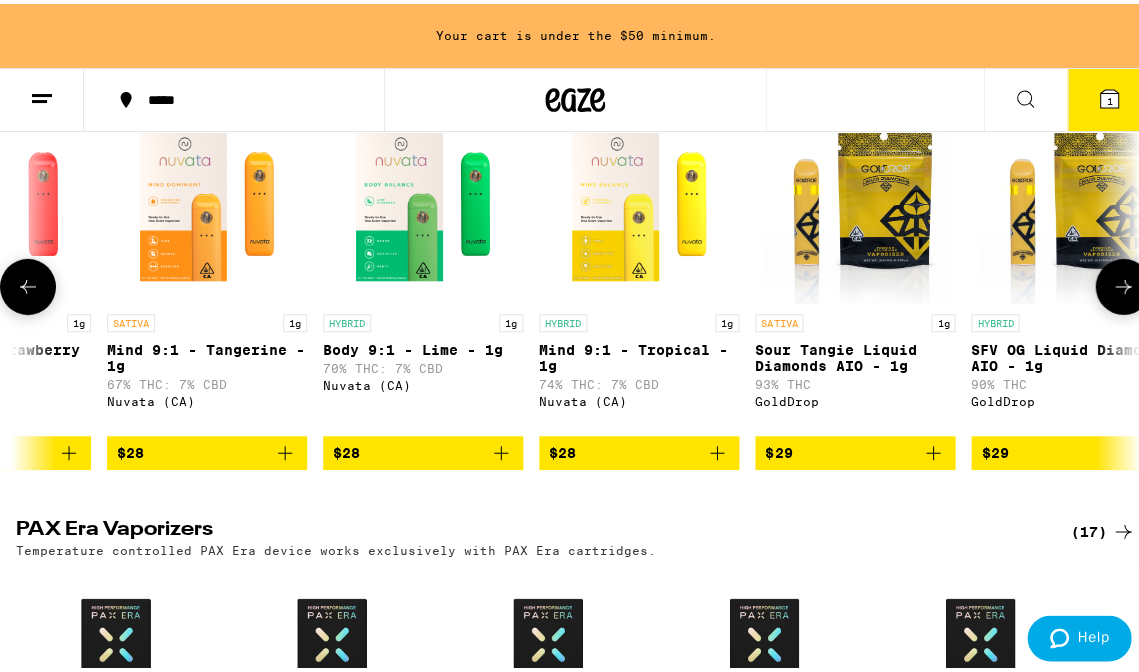 click 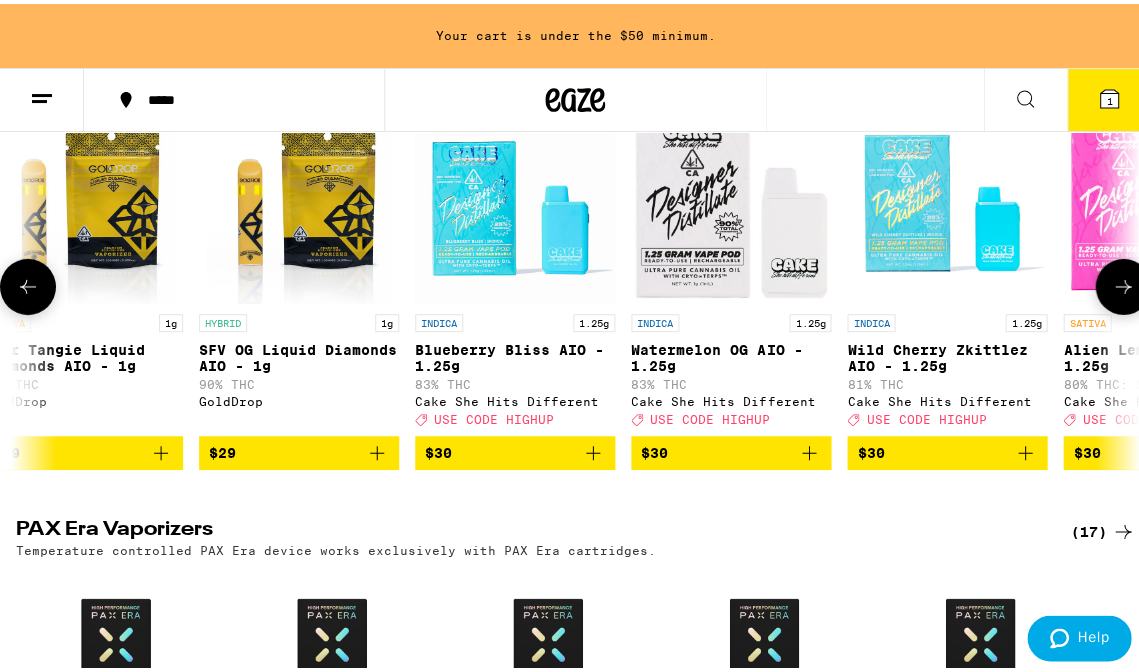 click 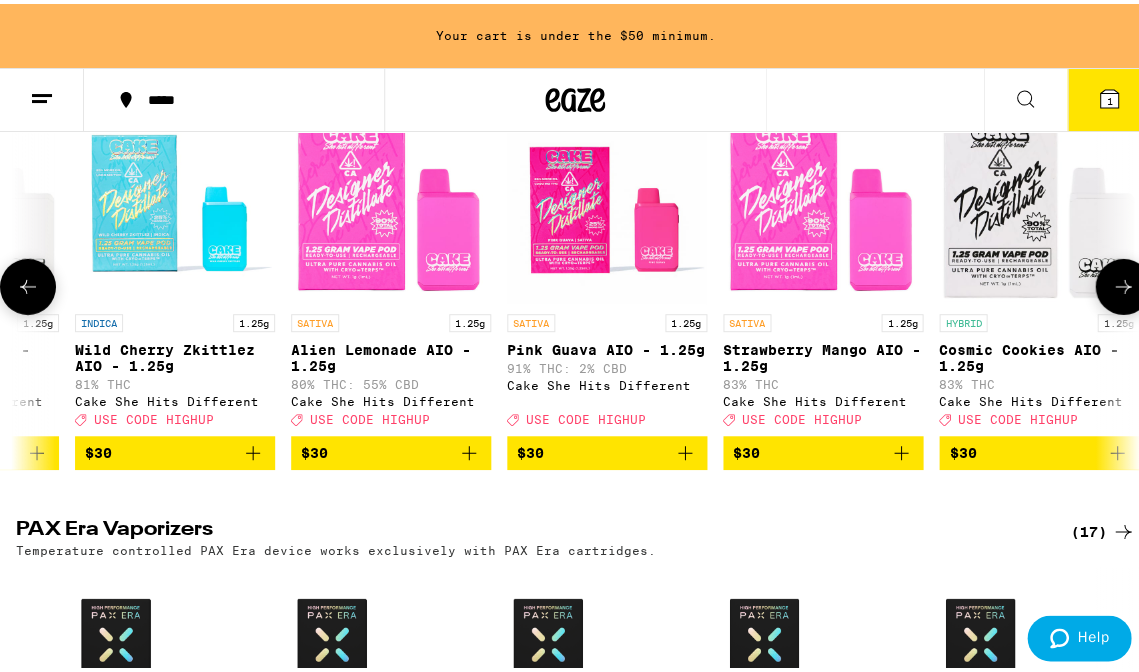 click 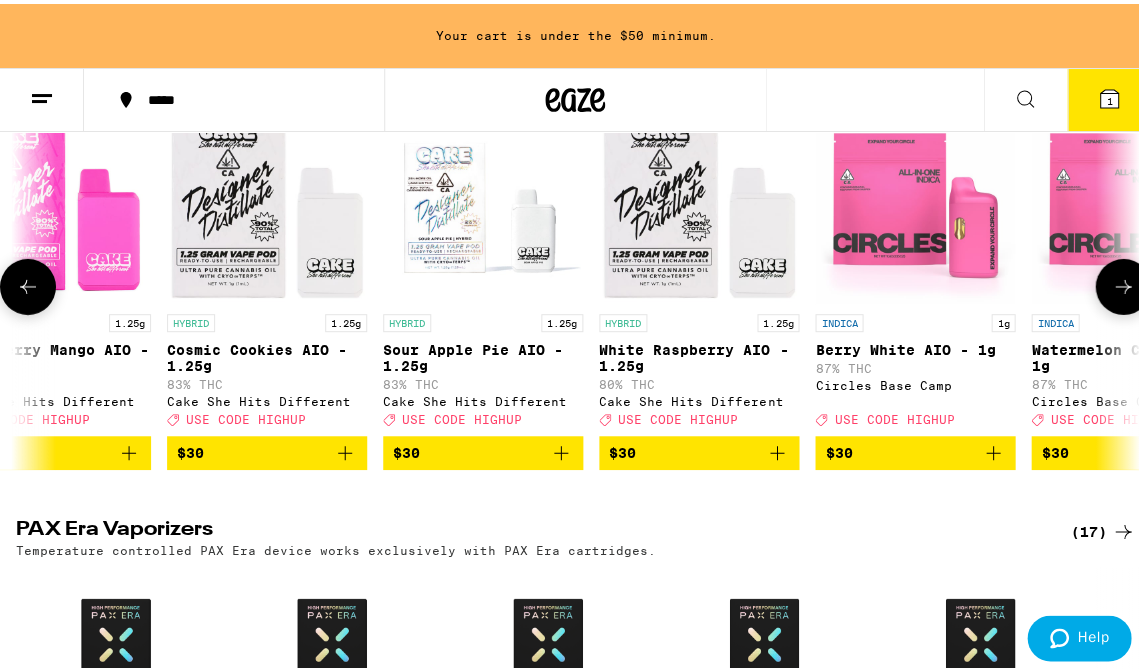 click 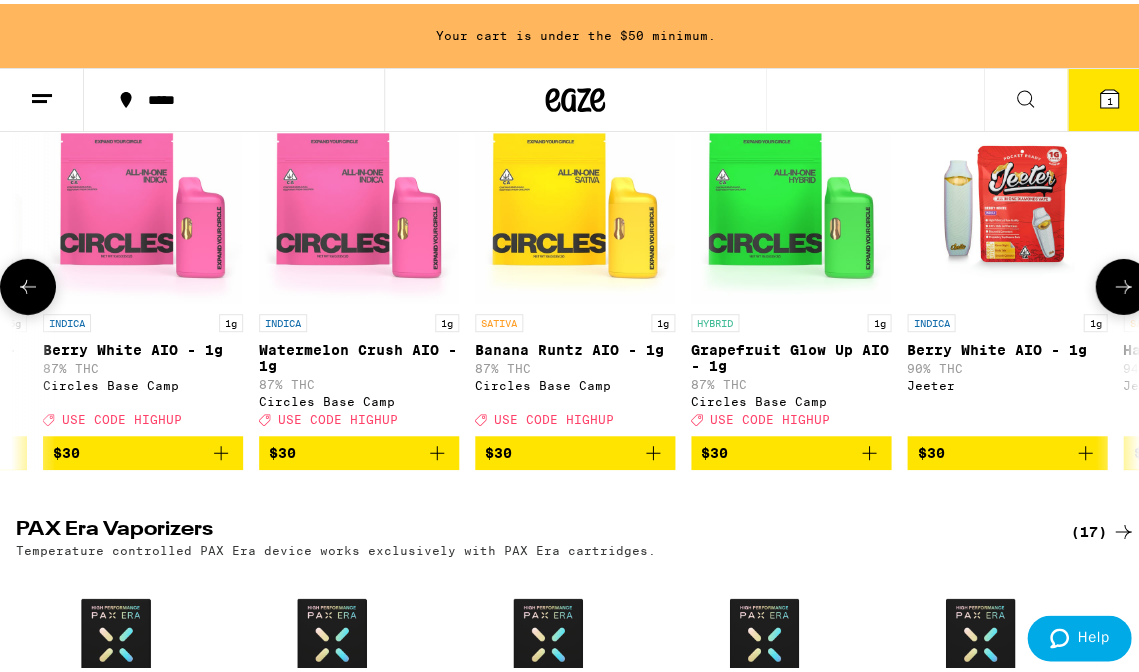 click 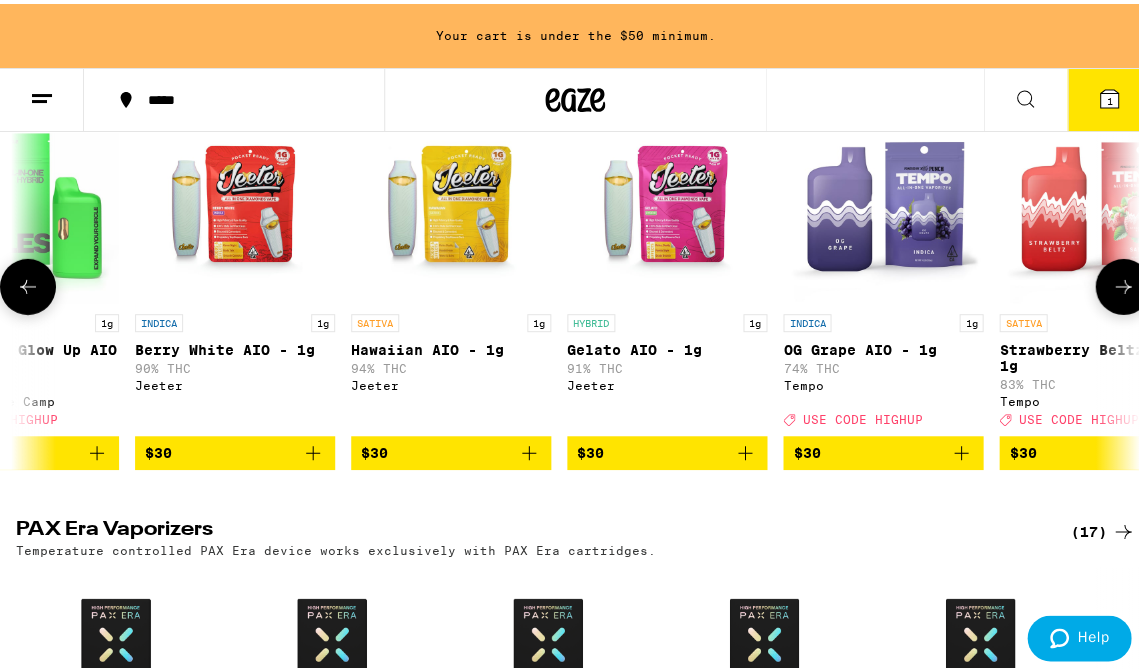 click 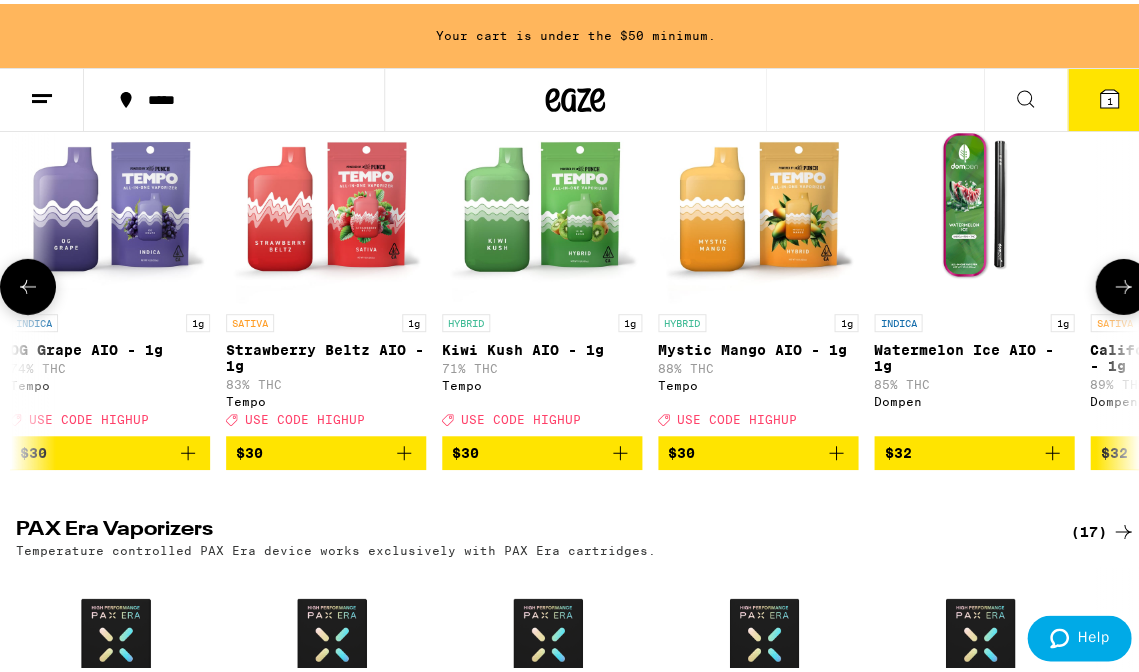 click 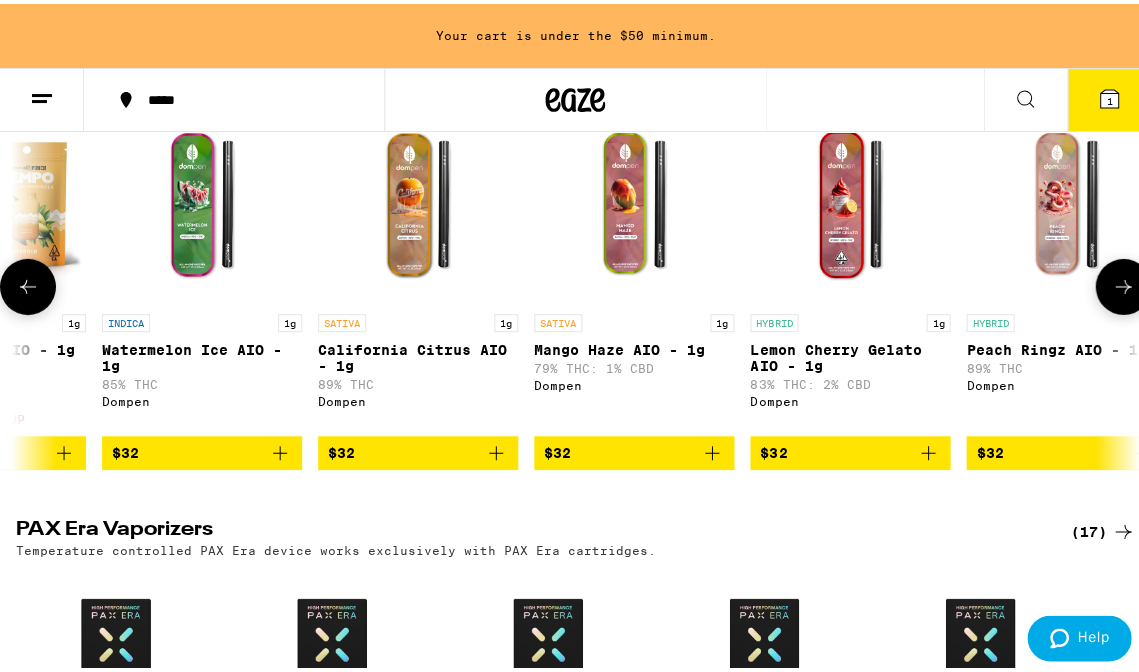 click 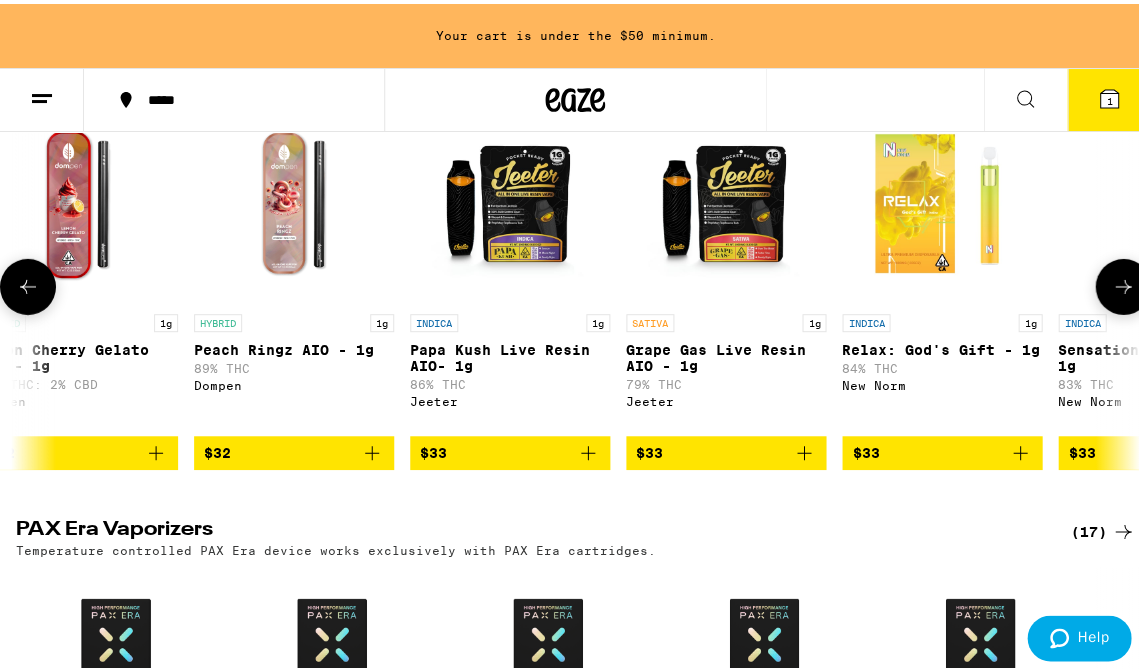 click 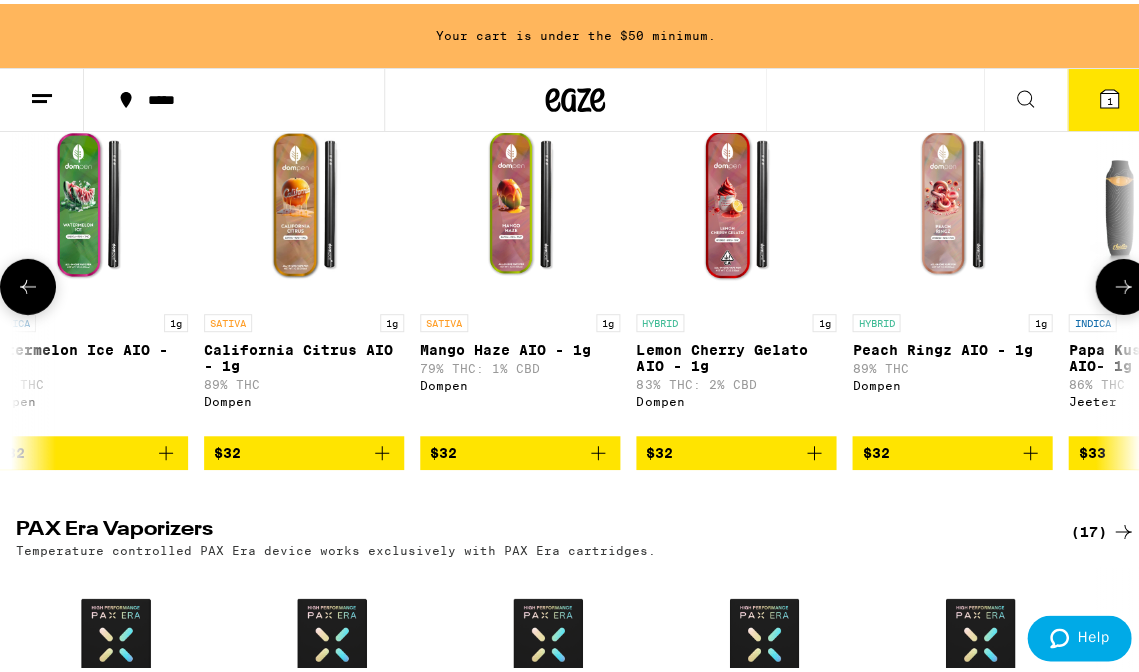 scroll, scrollTop: 0, scrollLeft: 6178, axis: horizontal 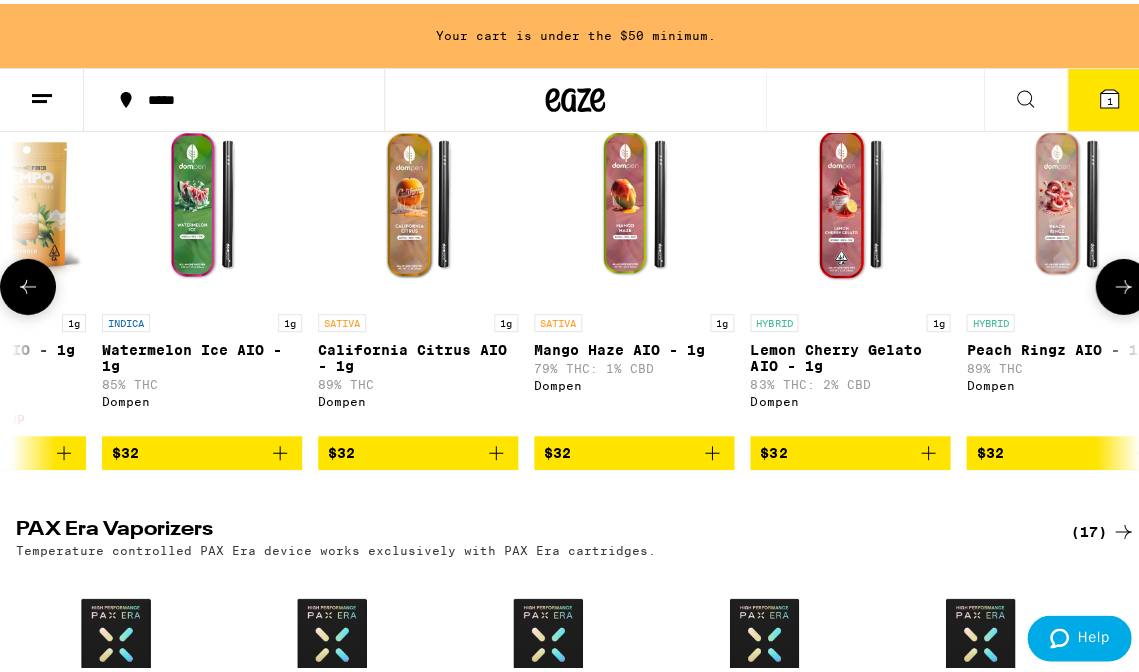 click 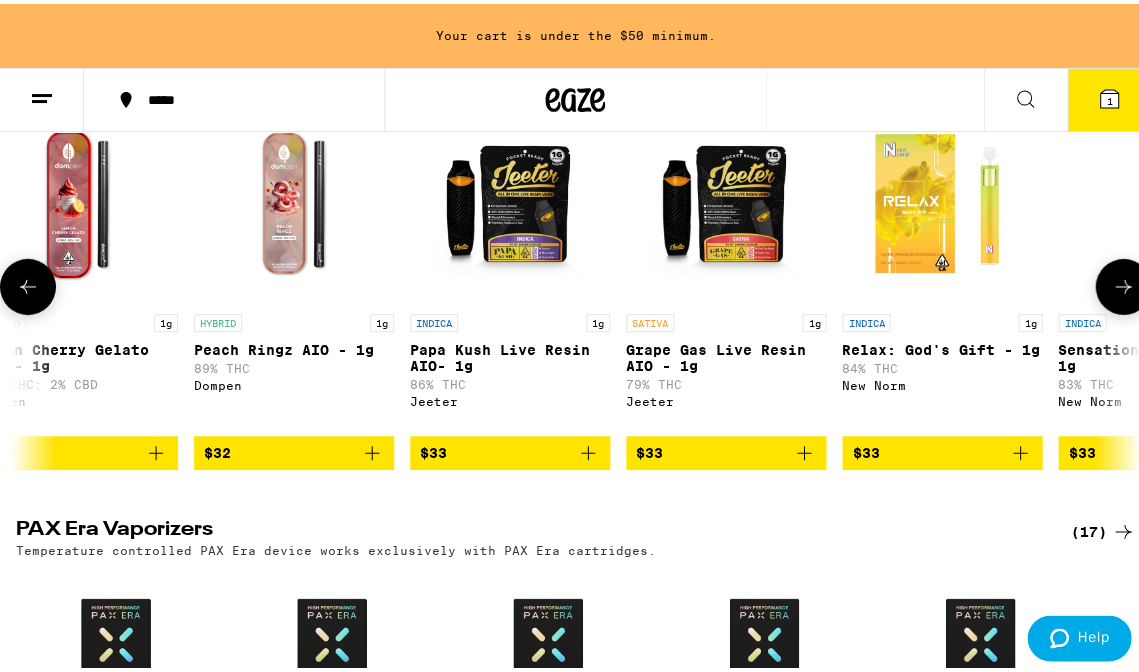 click 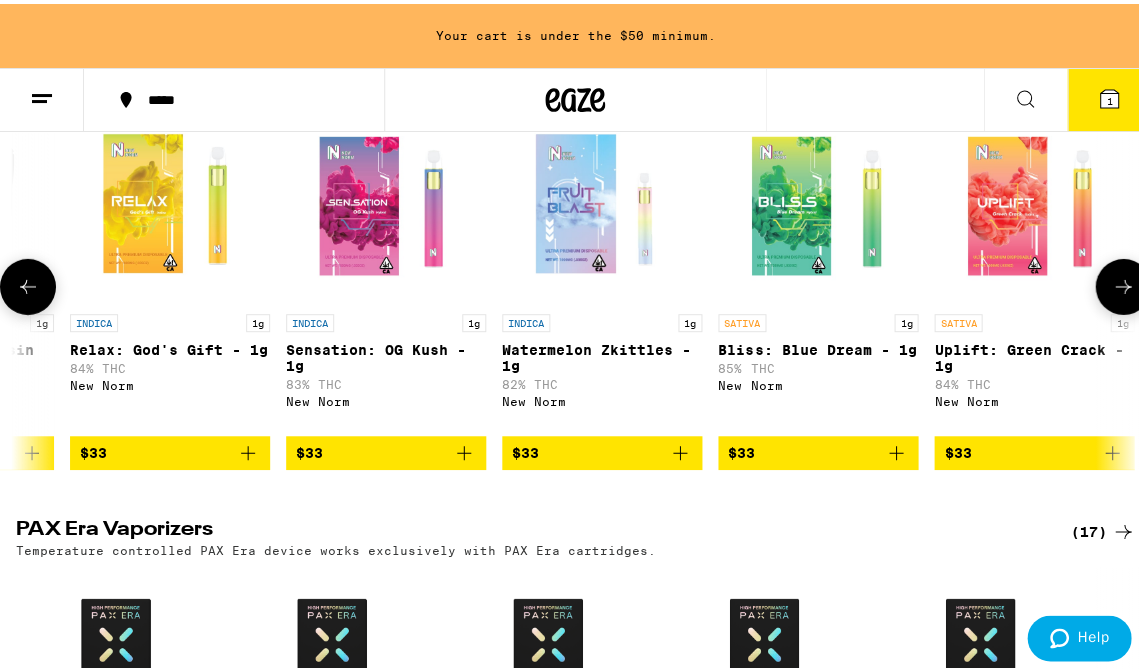 click 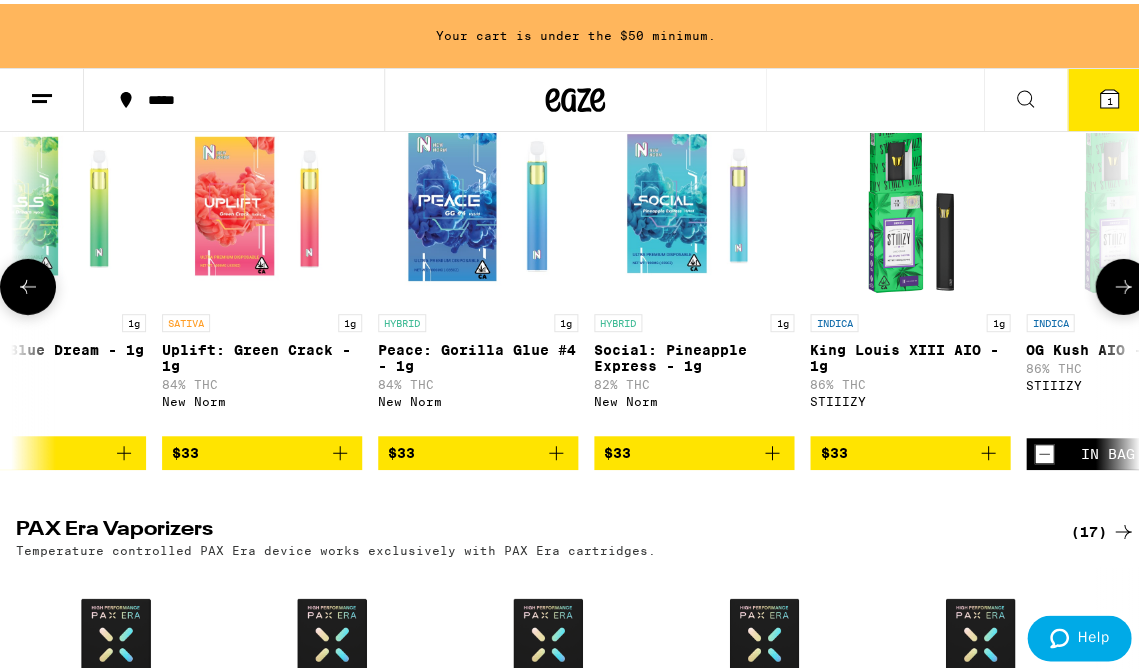 click 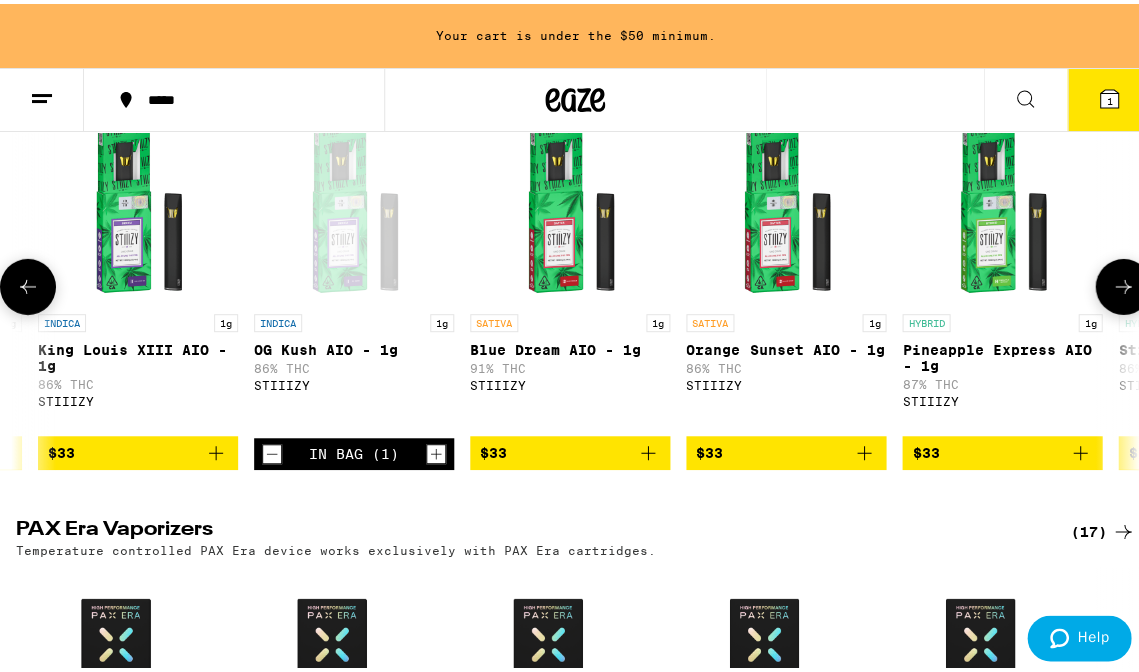 click 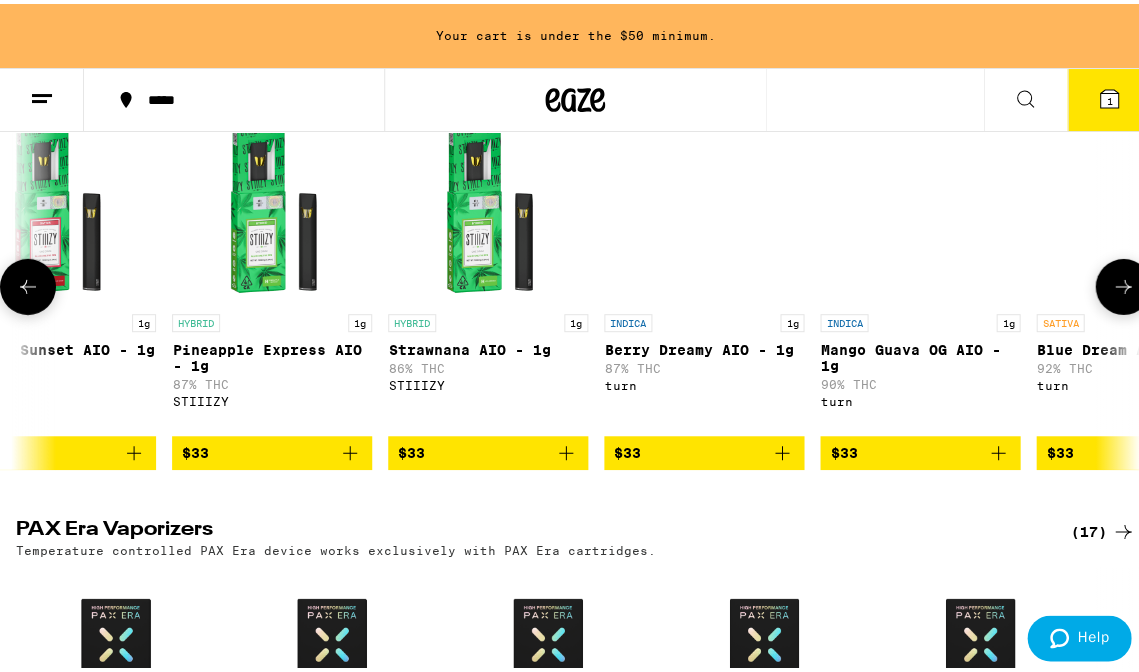 scroll, scrollTop: 0, scrollLeft: 10039, axis: horizontal 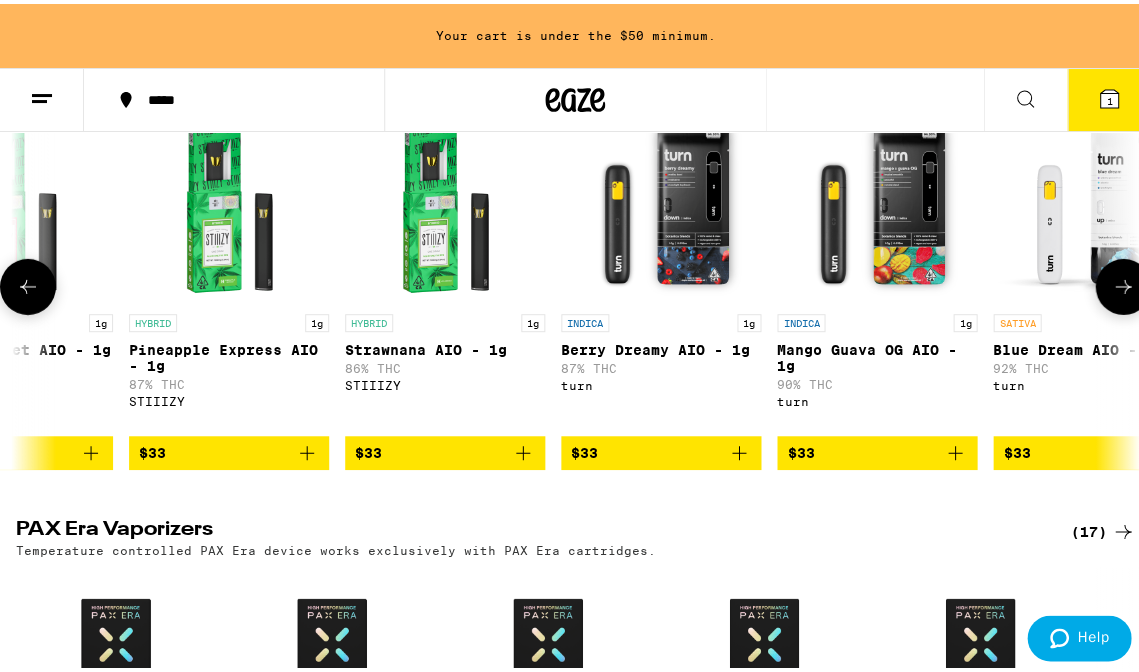 click 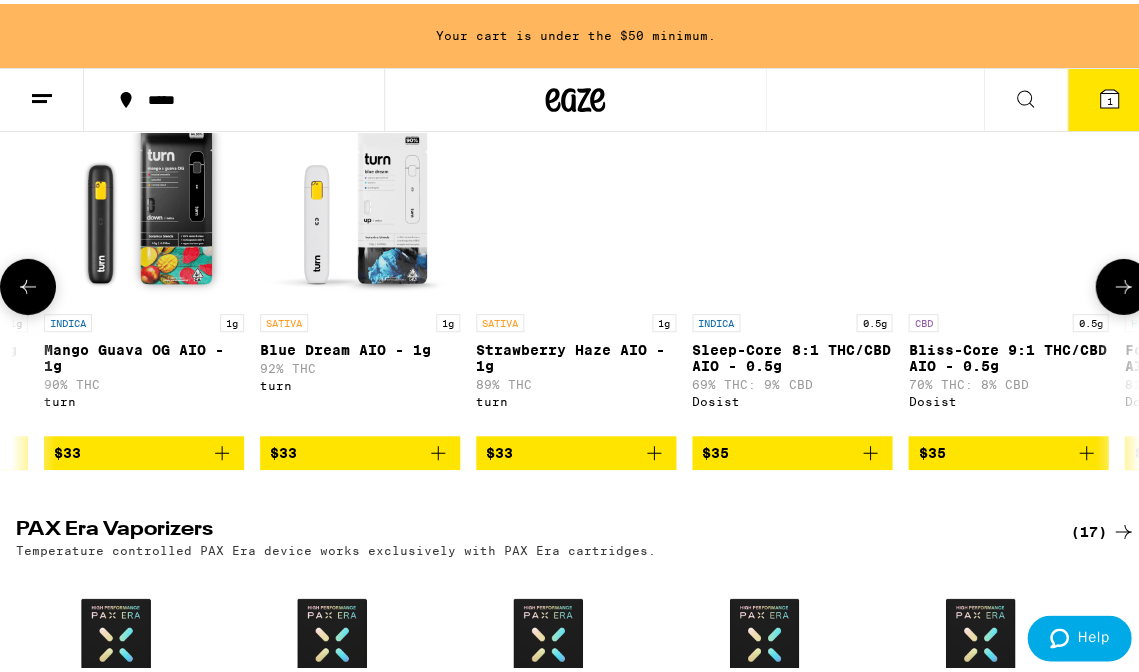 scroll, scrollTop: 0, scrollLeft: 10811, axis: horizontal 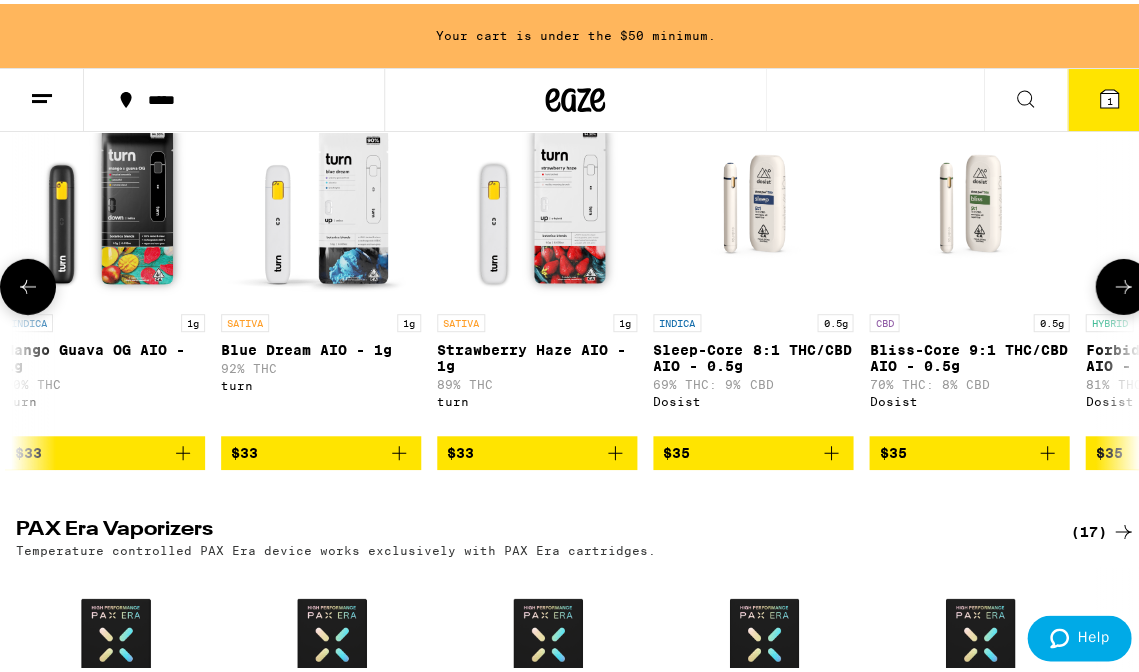 click 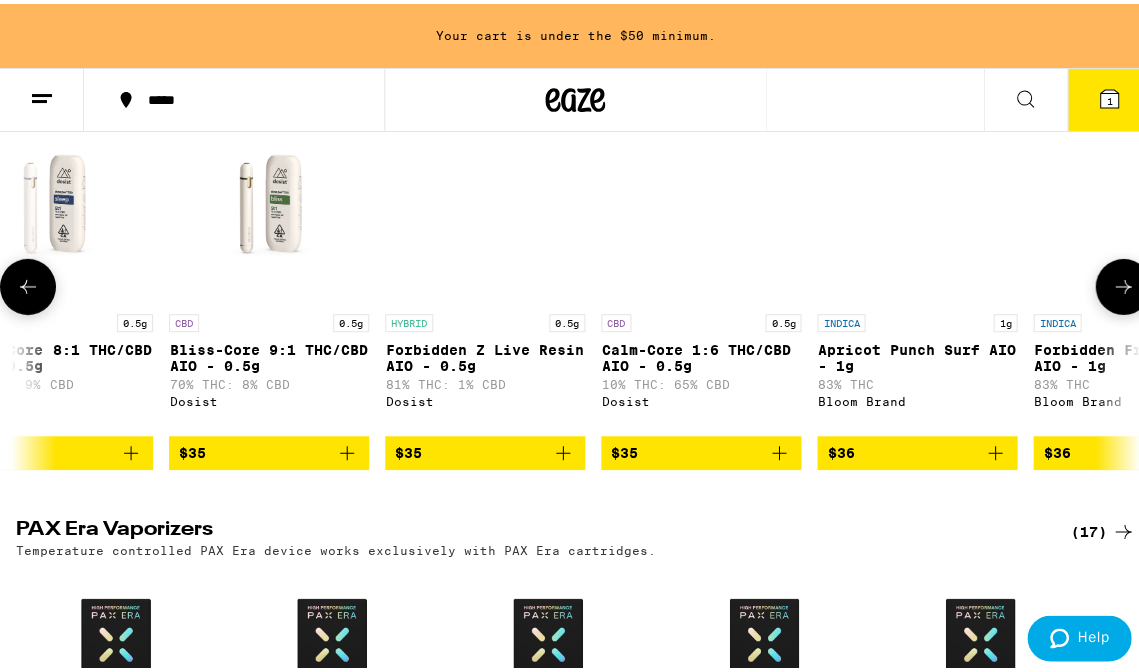 scroll, scrollTop: 0, scrollLeft: 11583, axis: horizontal 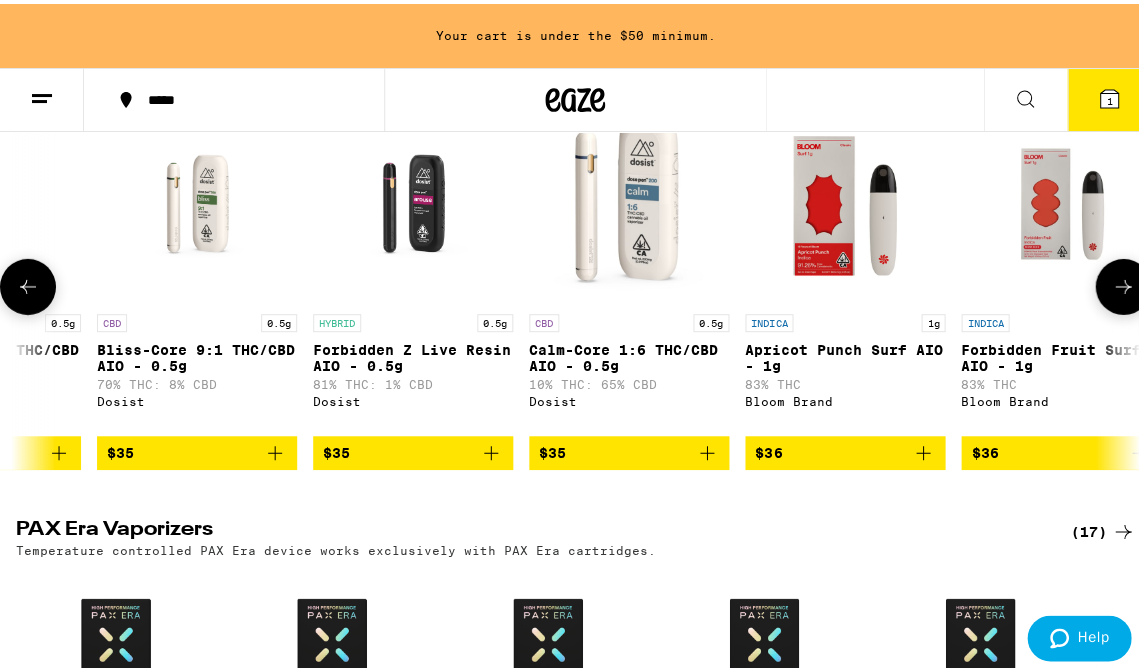 click 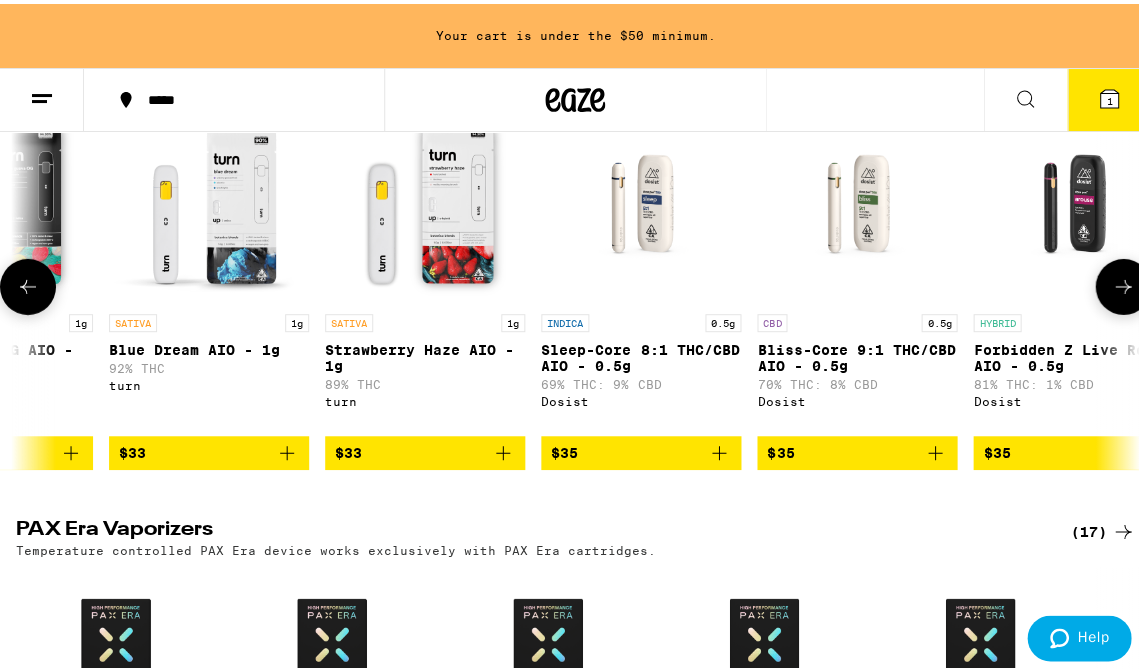 scroll, scrollTop: 0, scrollLeft: 10811, axis: horizontal 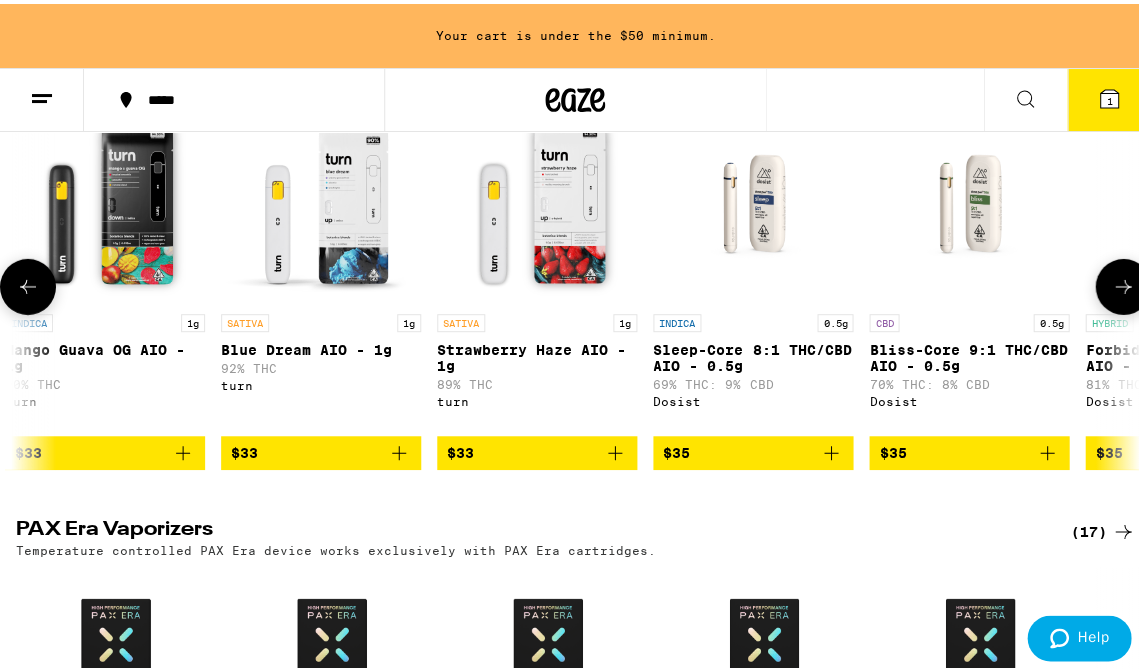 click 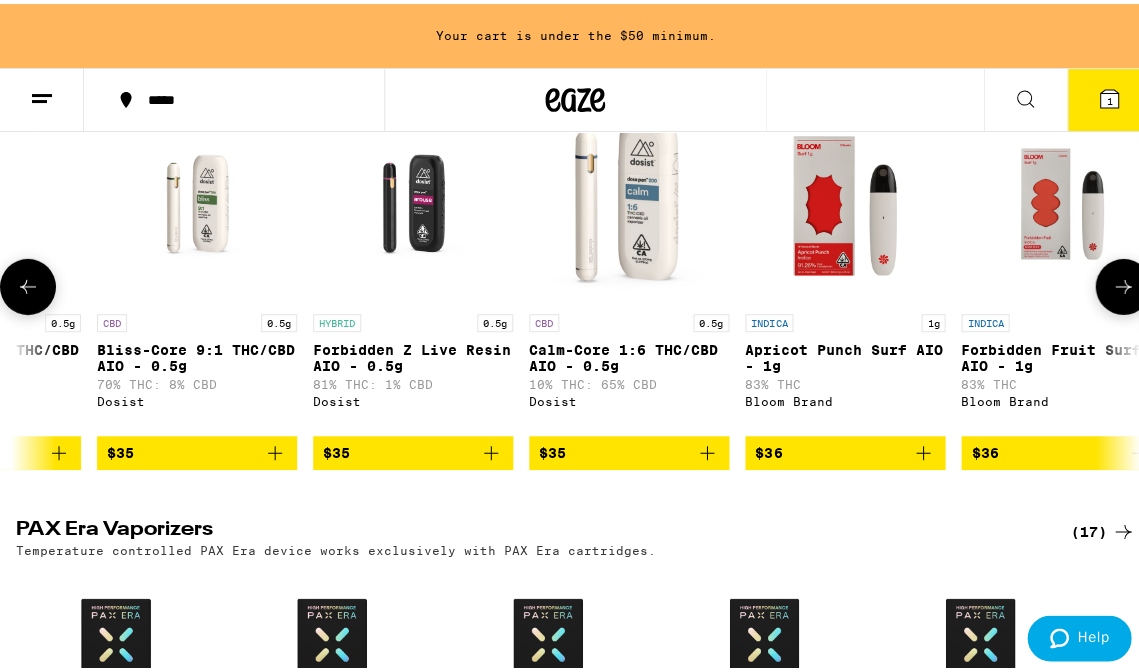 click 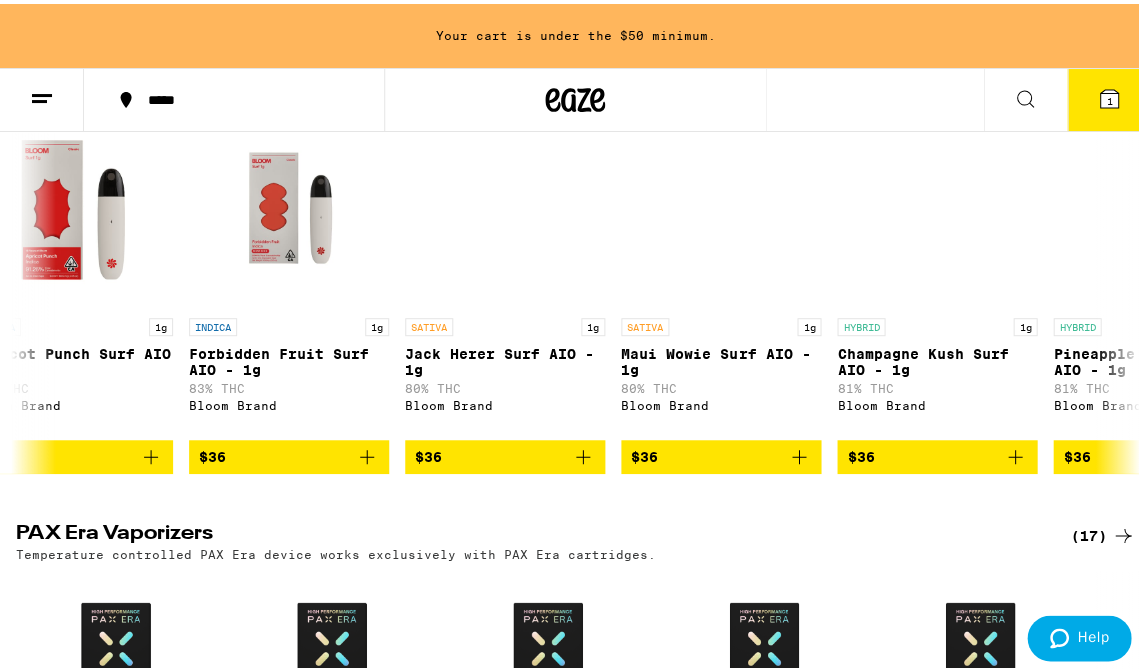 scroll, scrollTop: 1170, scrollLeft: 0, axis: vertical 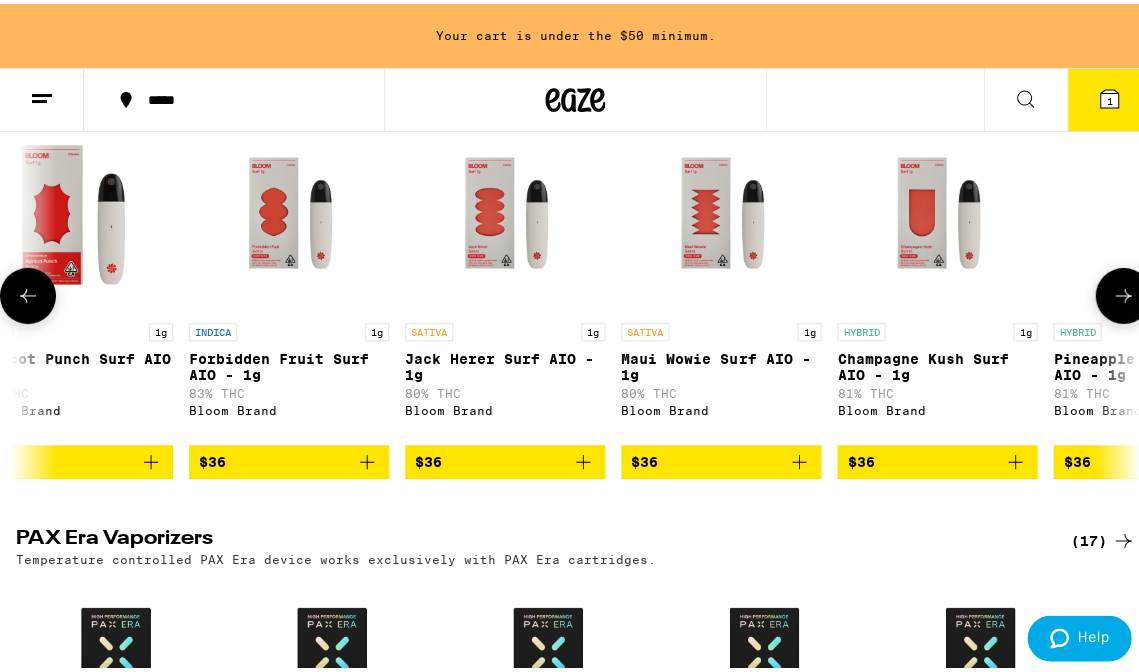 click at bounding box center (1123, 292) 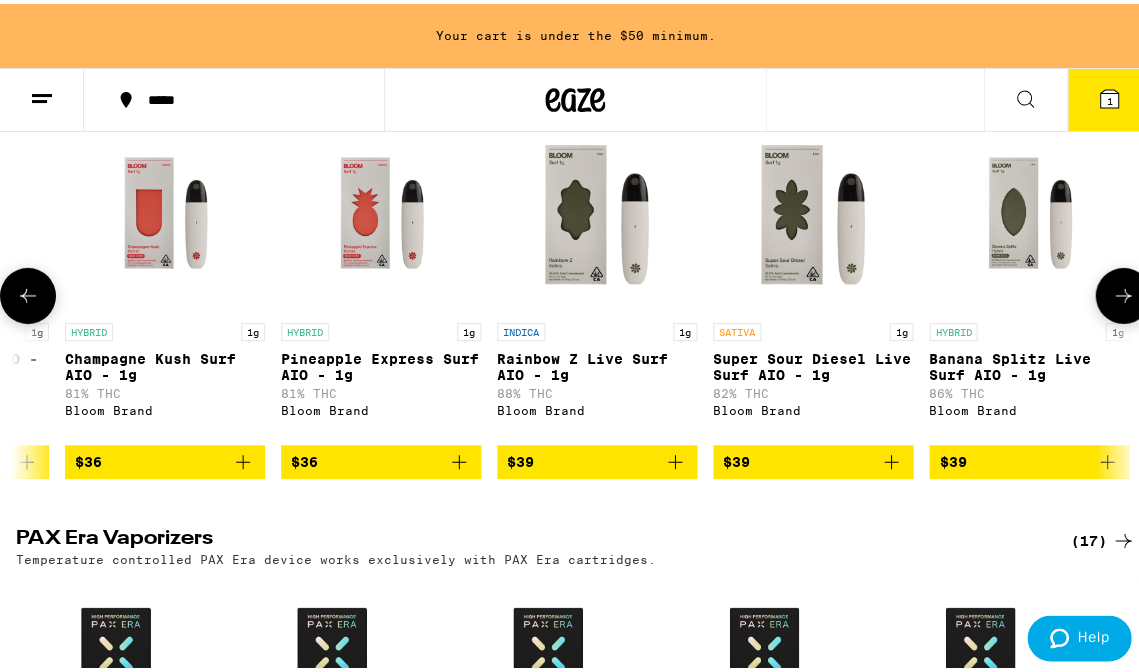click at bounding box center [1123, 292] 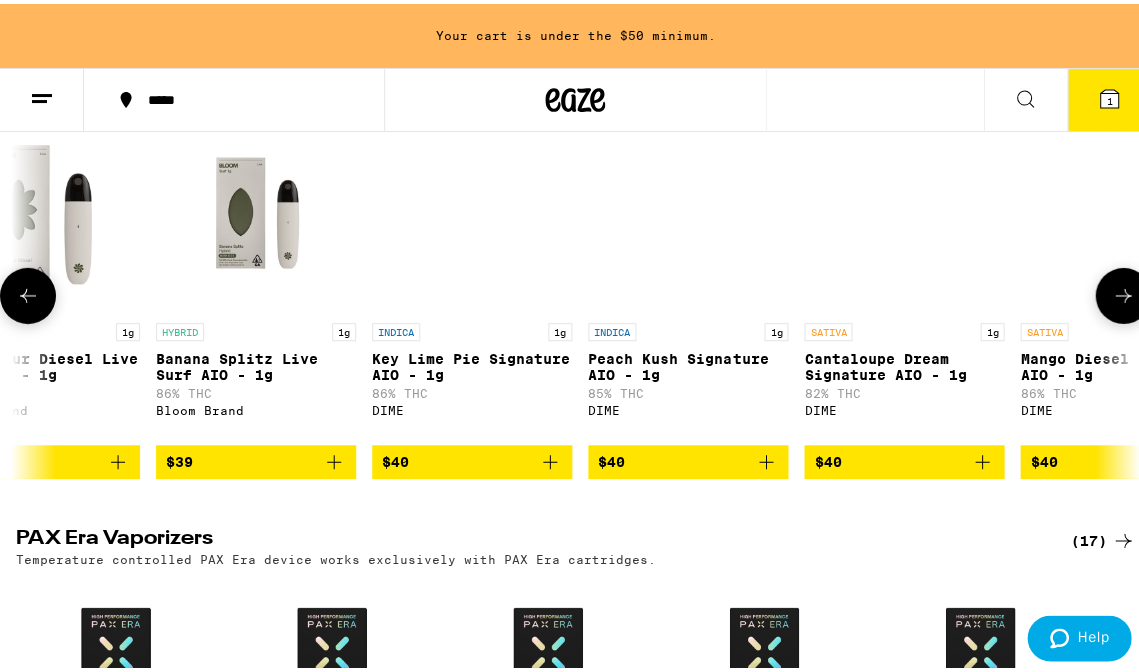 click at bounding box center [1123, 292] 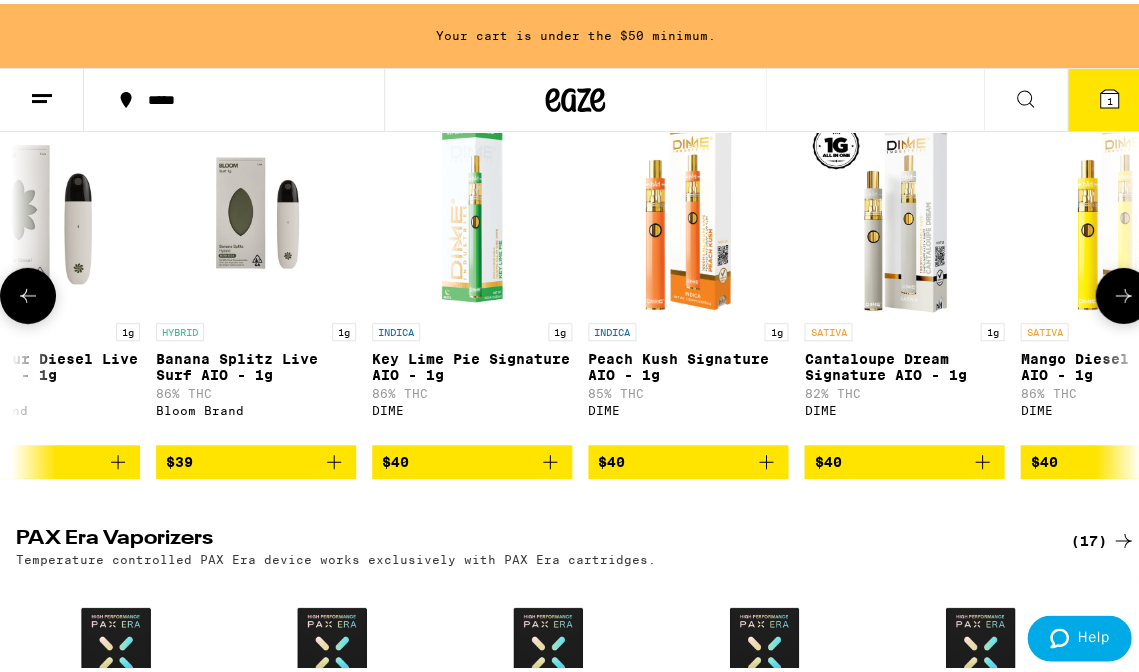 scroll, scrollTop: 0, scrollLeft: 14672, axis: horizontal 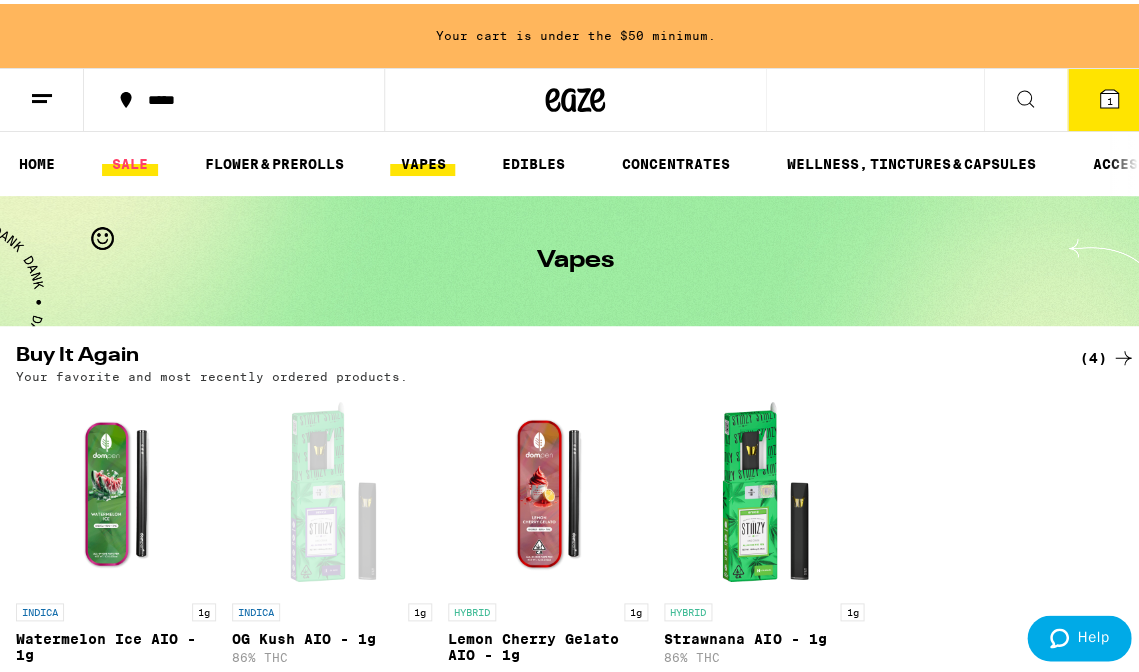 click on "SALE" at bounding box center (130, 160) 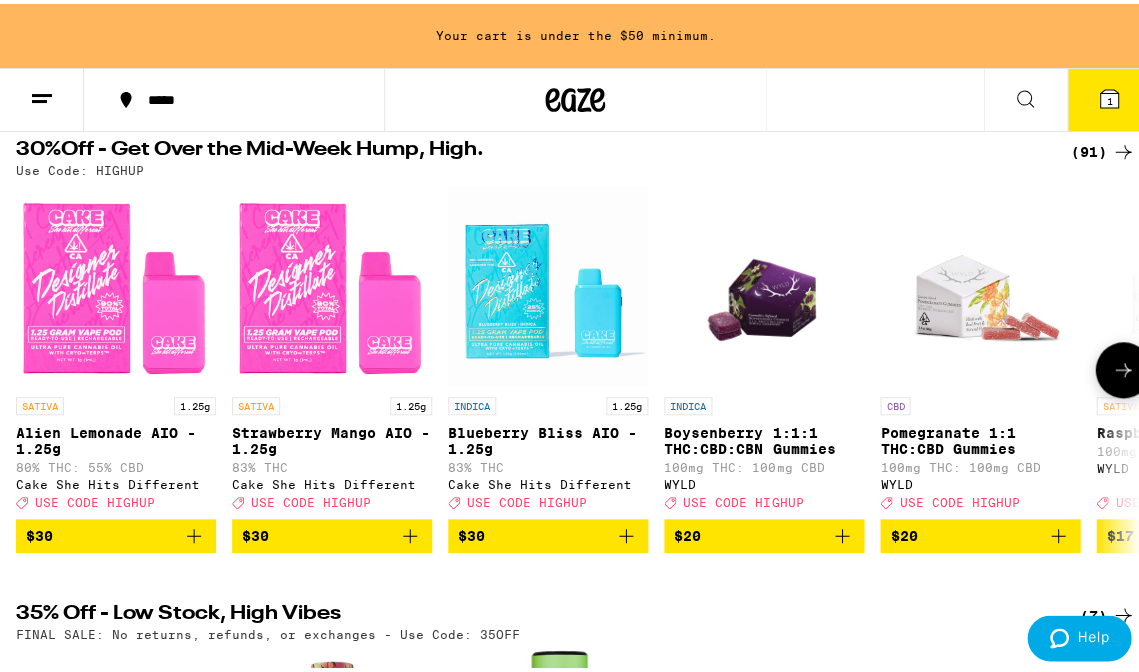 scroll, scrollTop: 205, scrollLeft: 0, axis: vertical 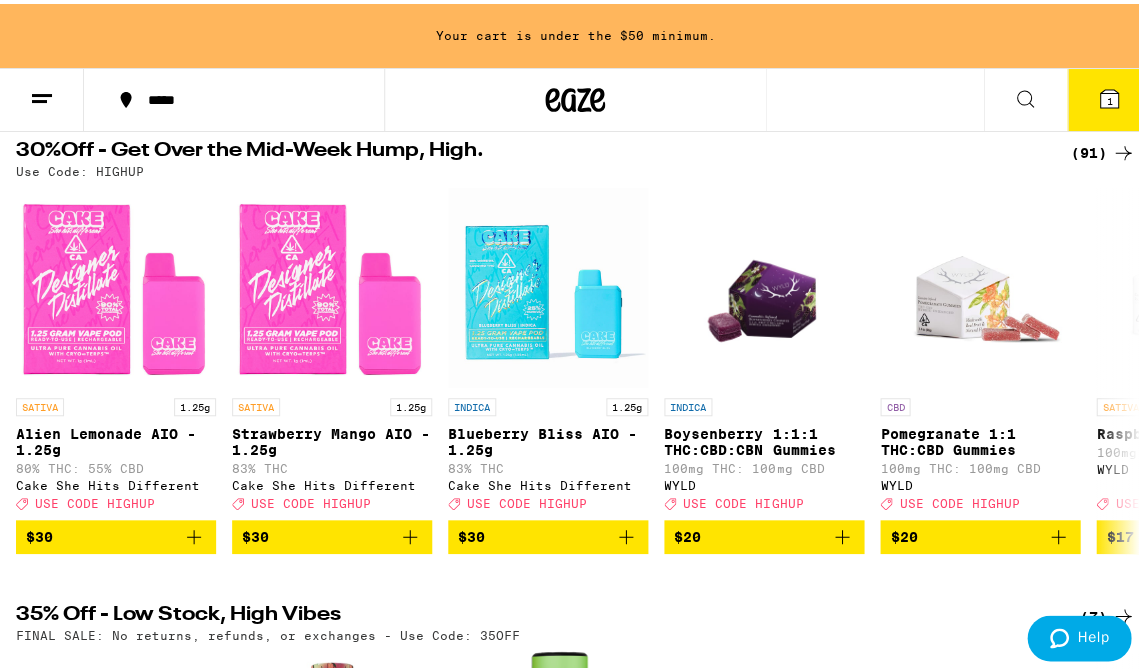 click at bounding box center [1123, 367] 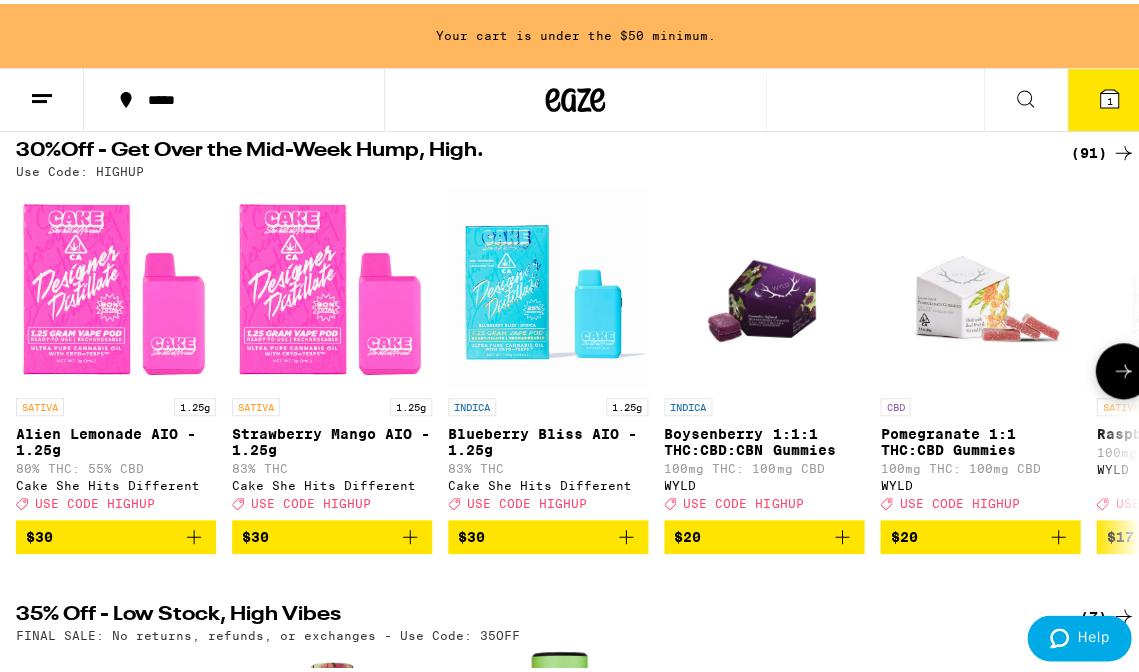 click 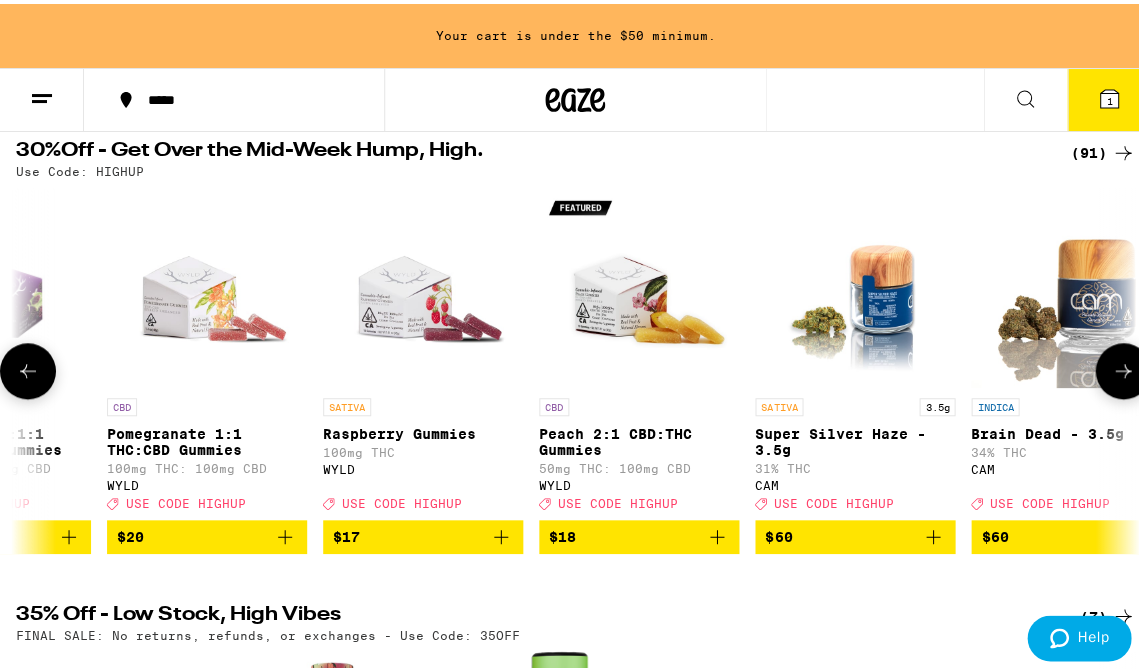 click 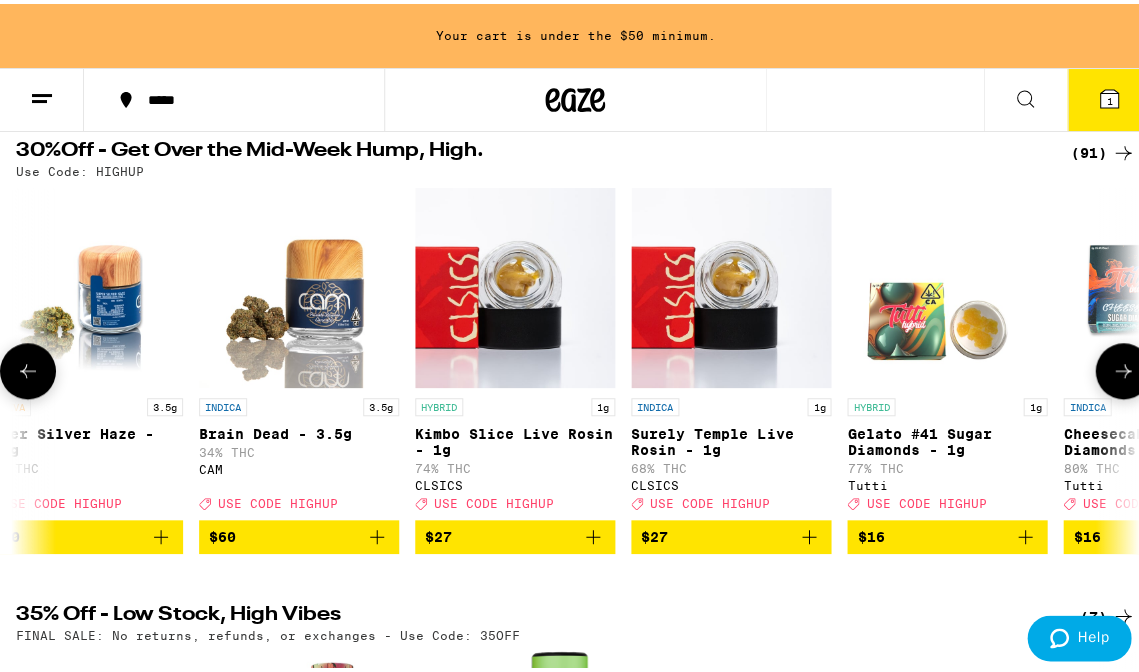 click 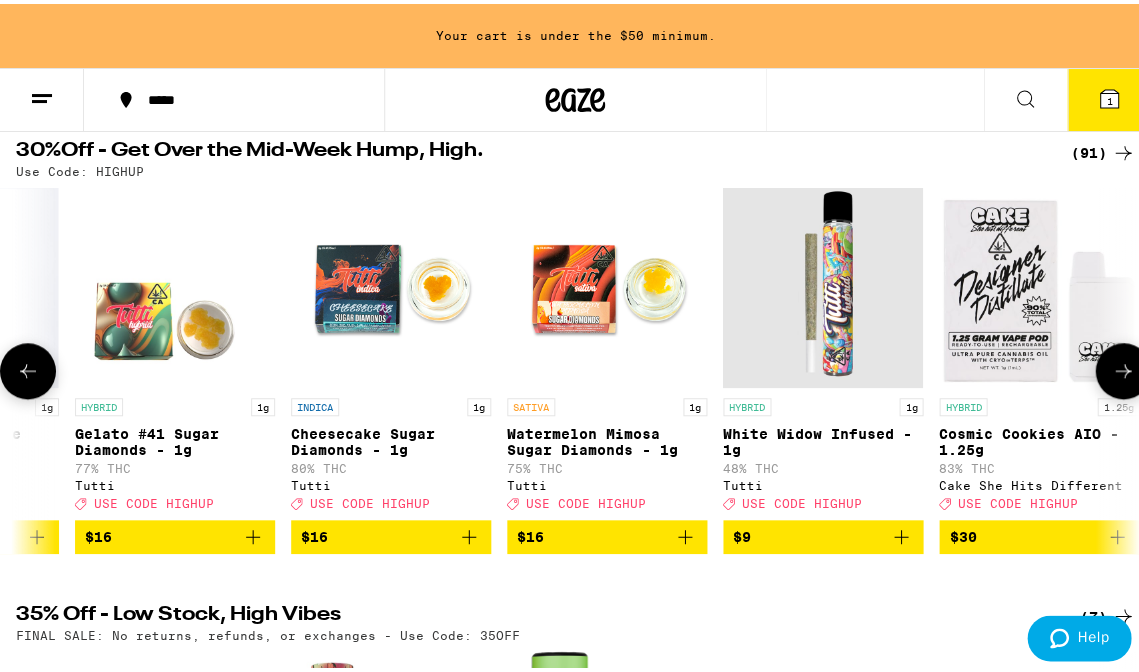 click 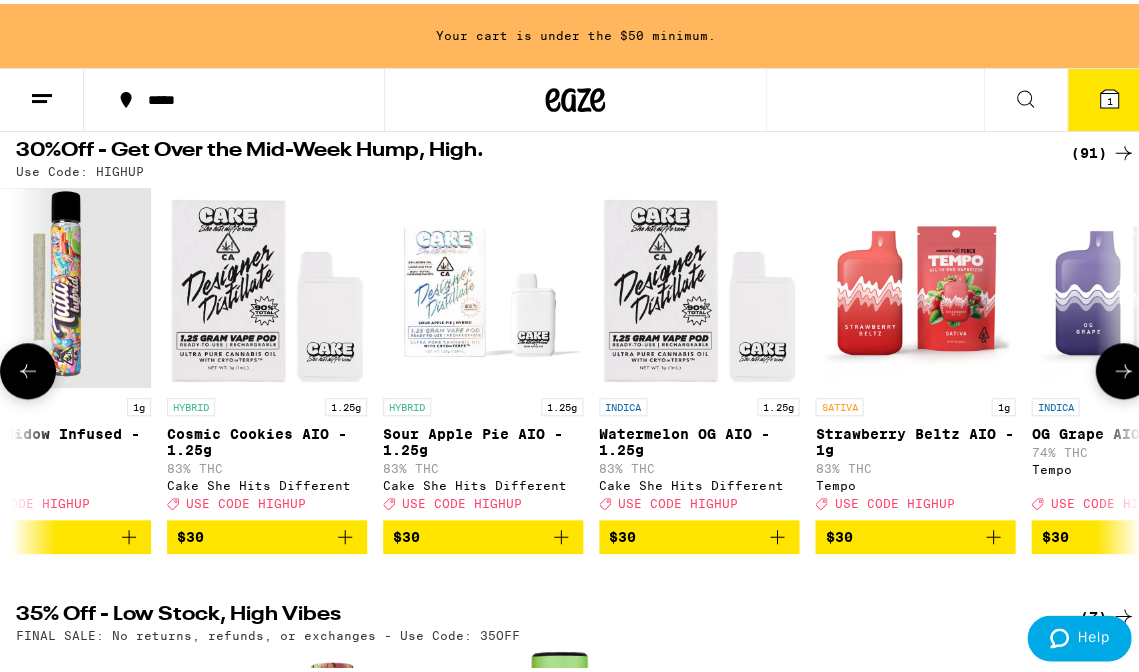click 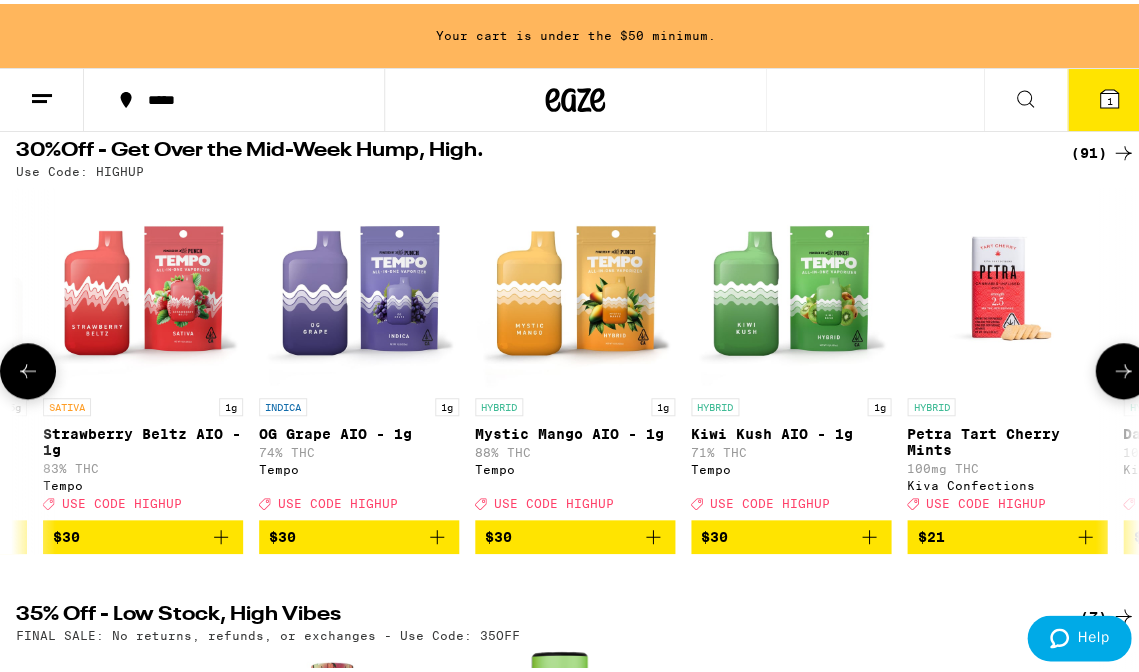click 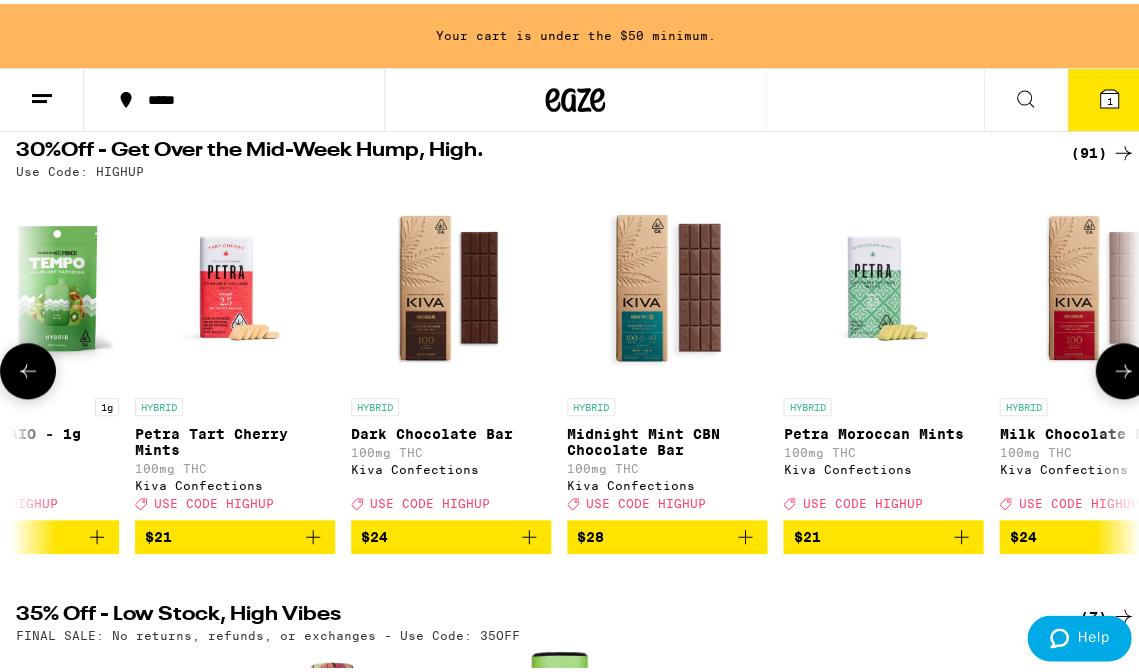click 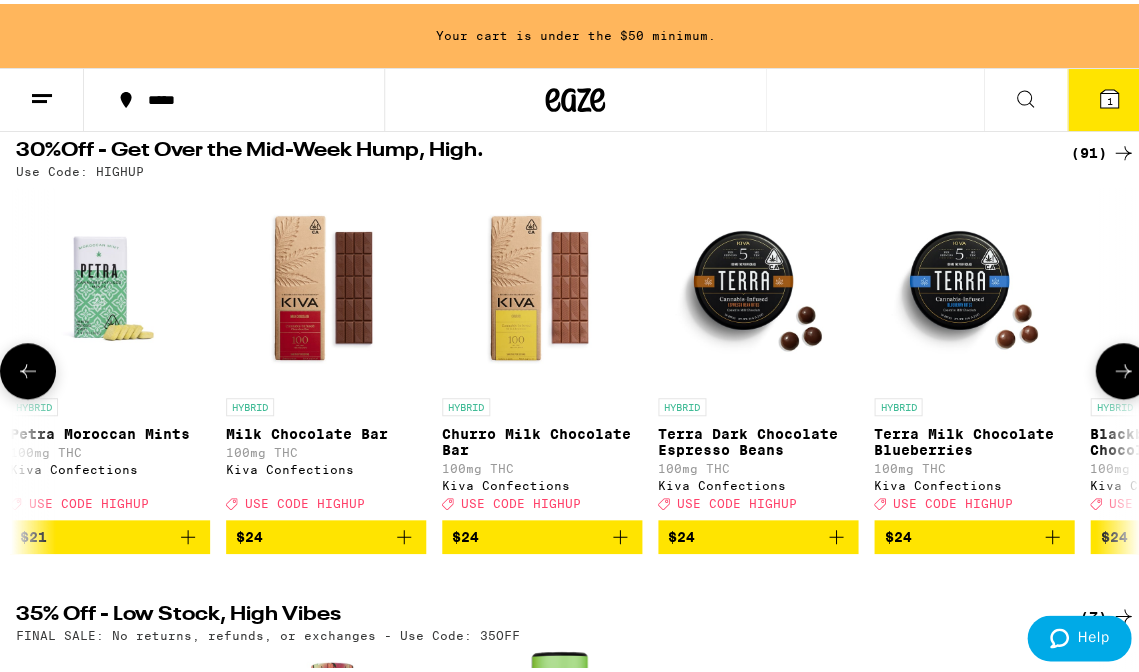 click 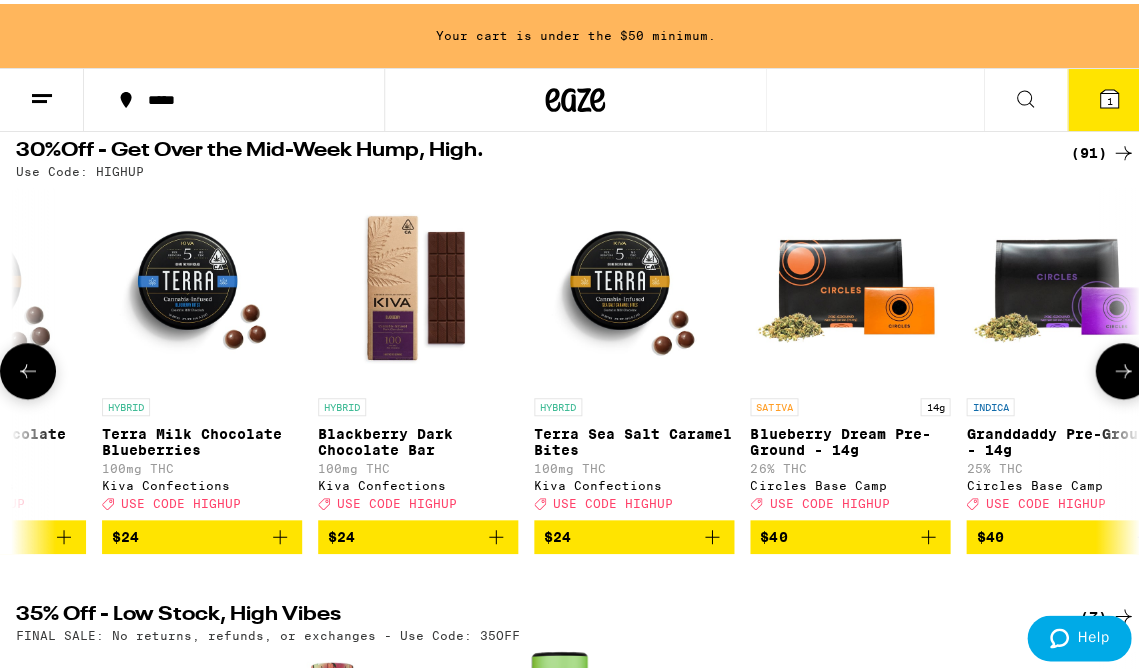 click 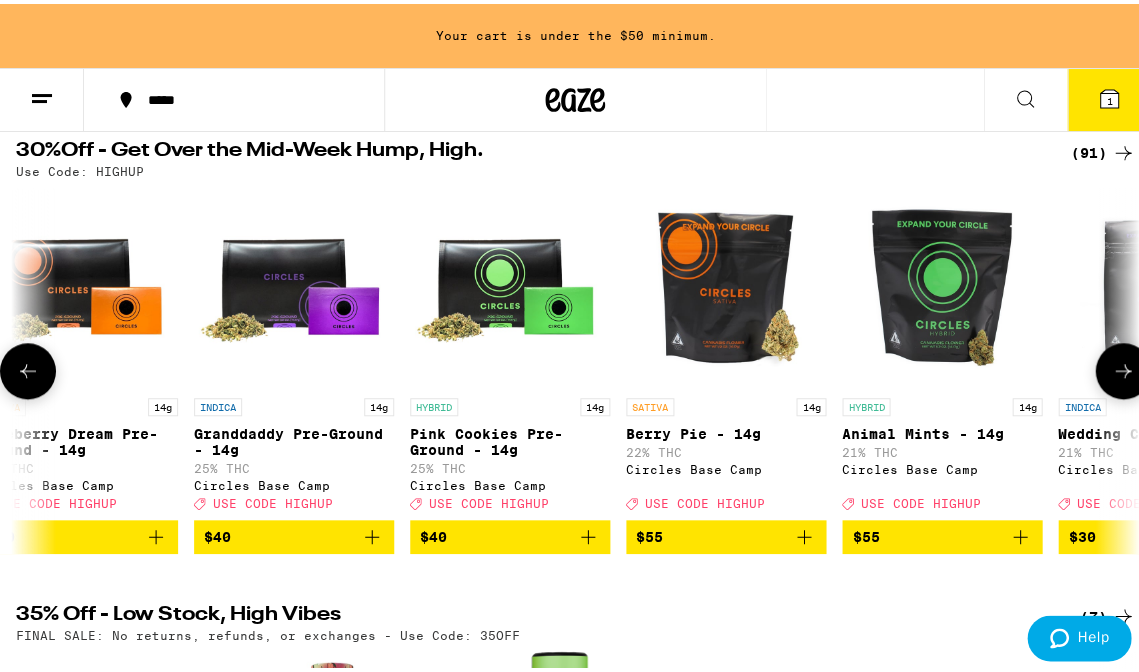 click 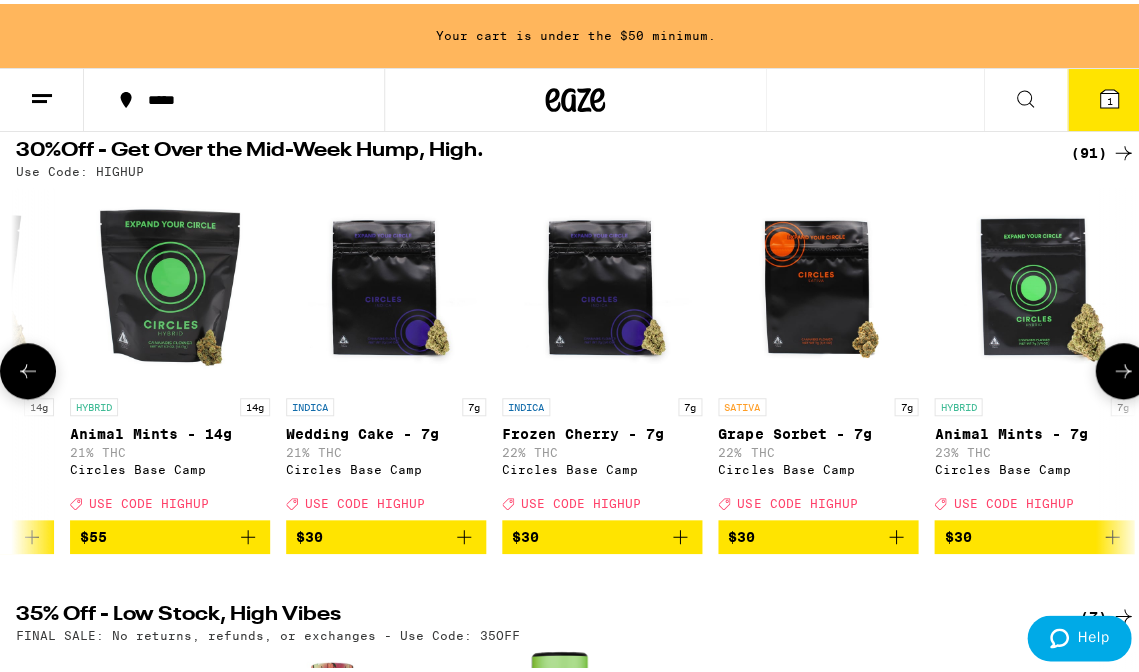 click 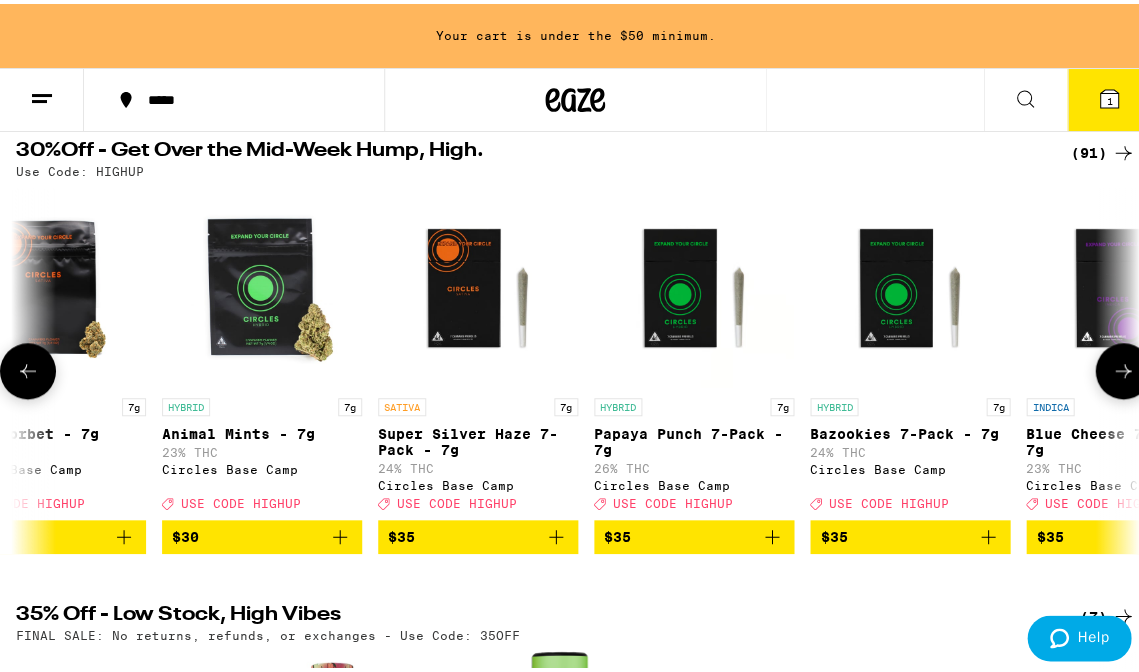 click 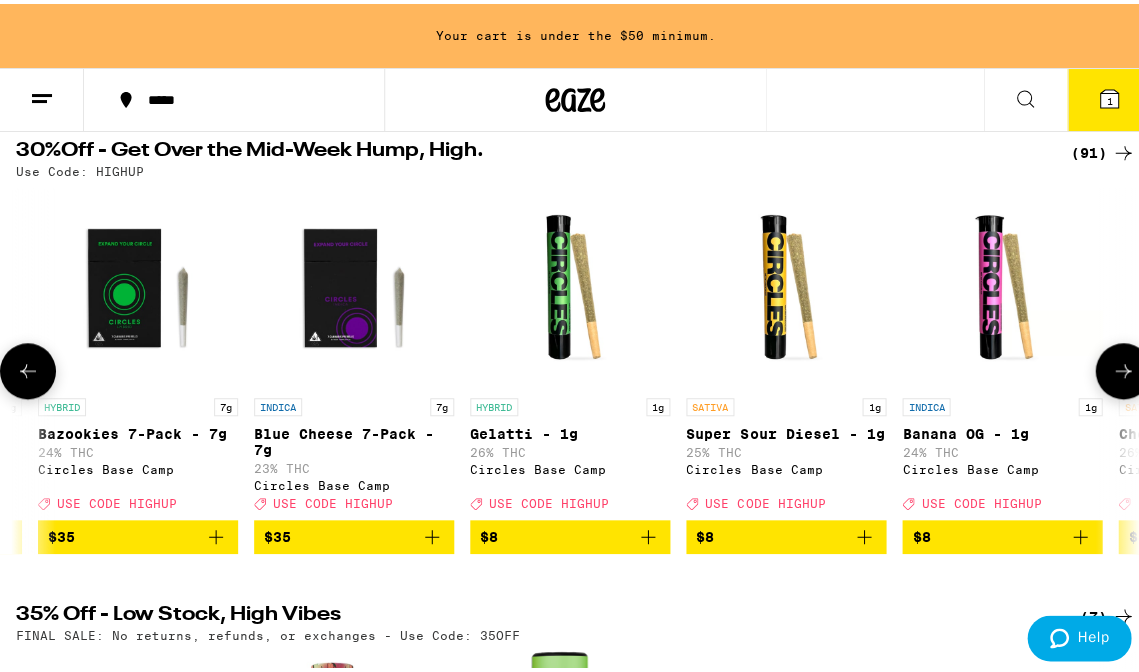 click 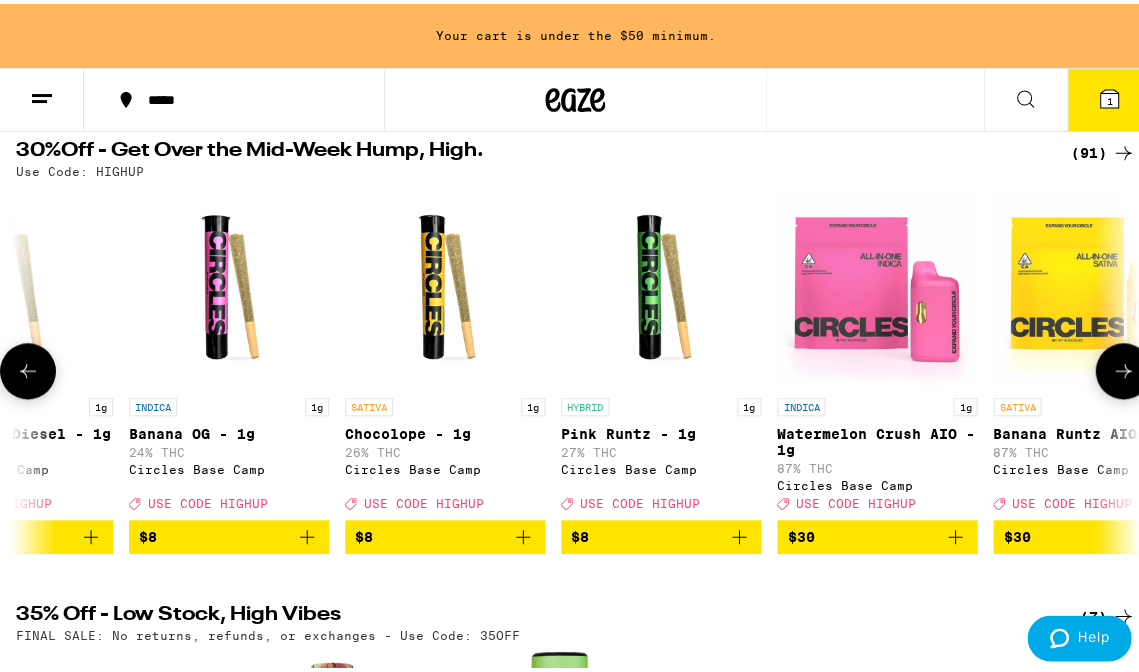 click 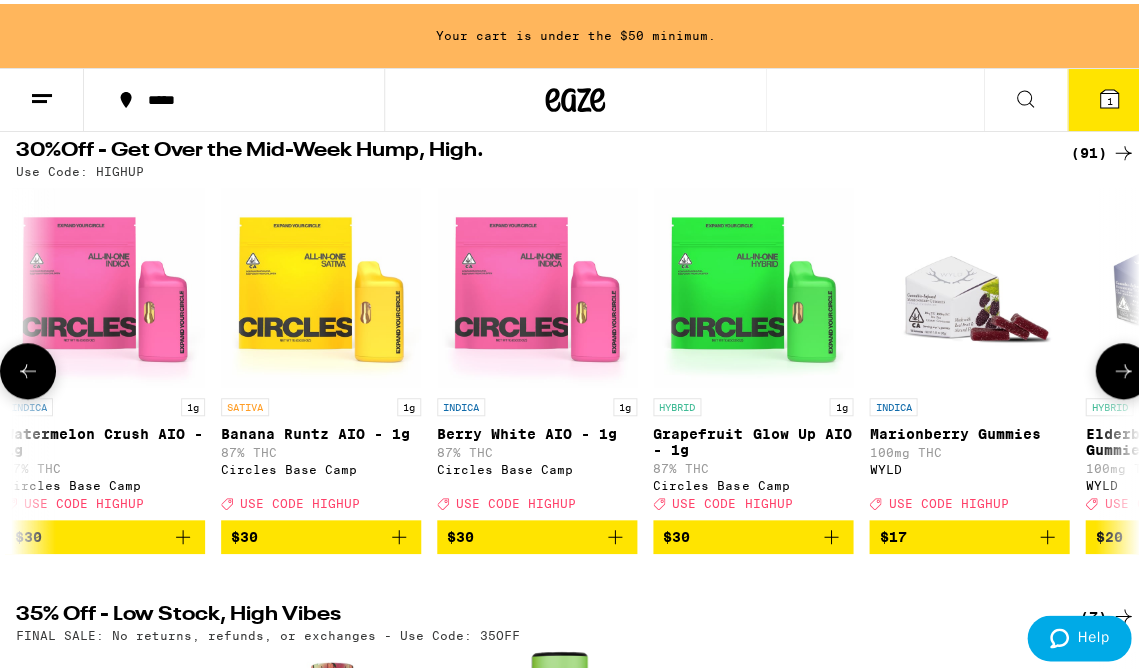 click 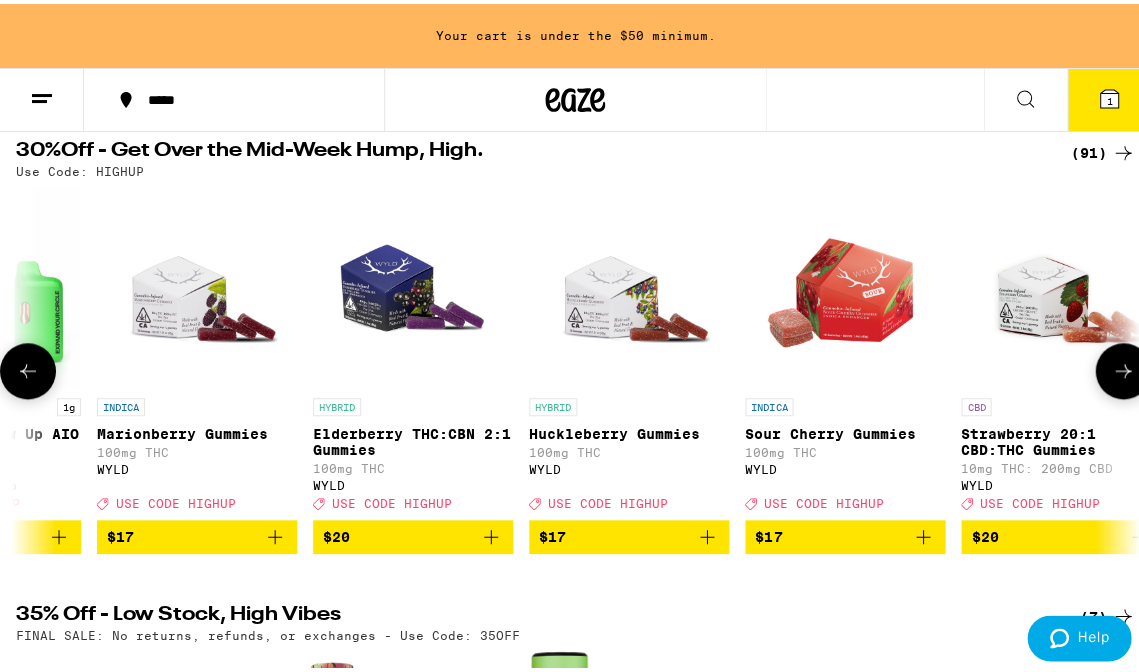 click 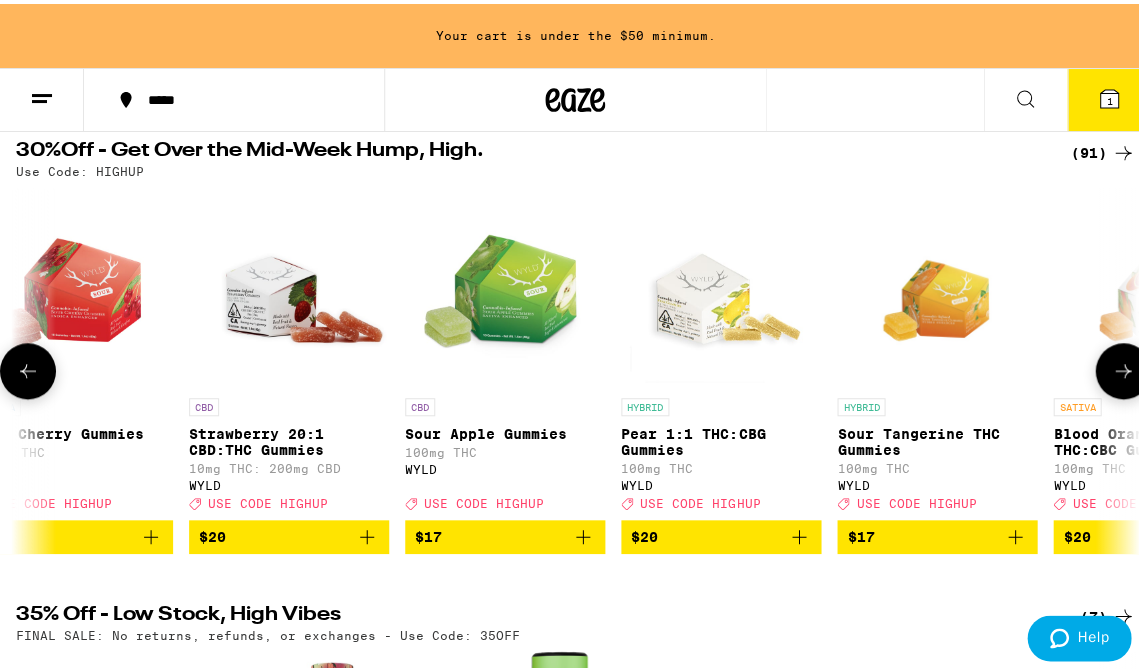 click 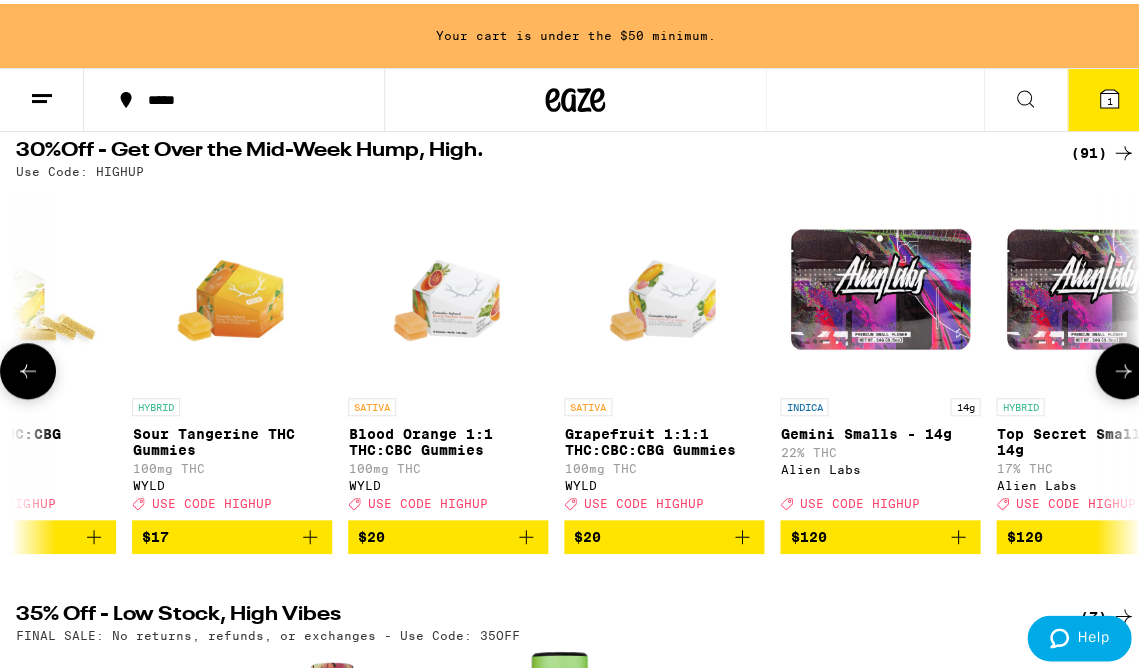 click 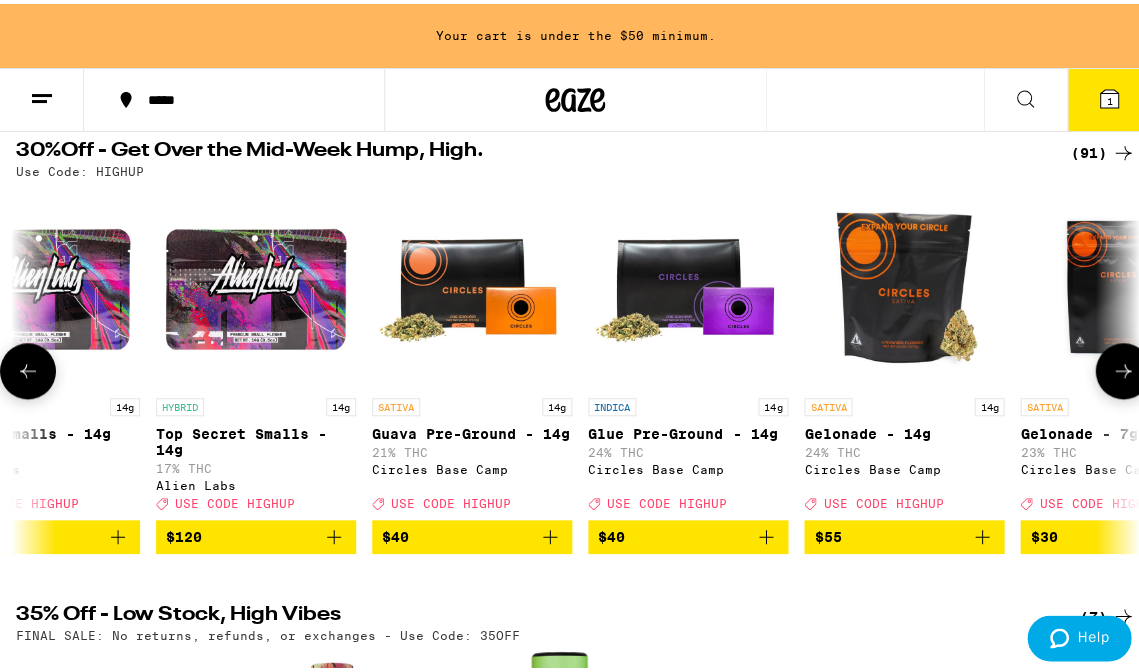 click 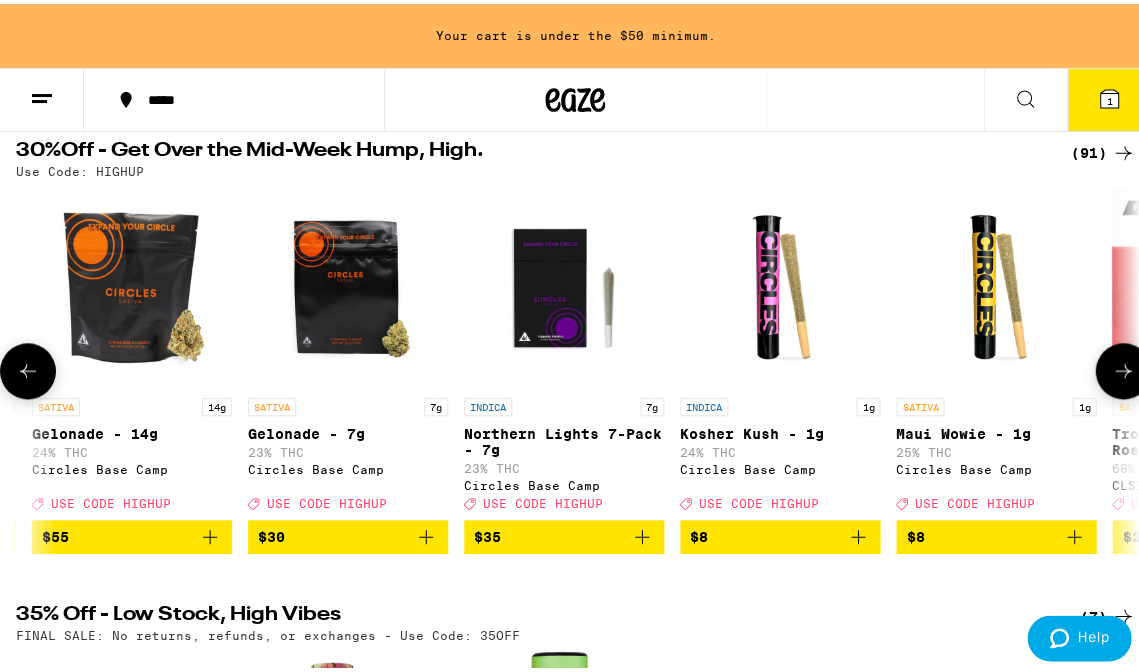 click 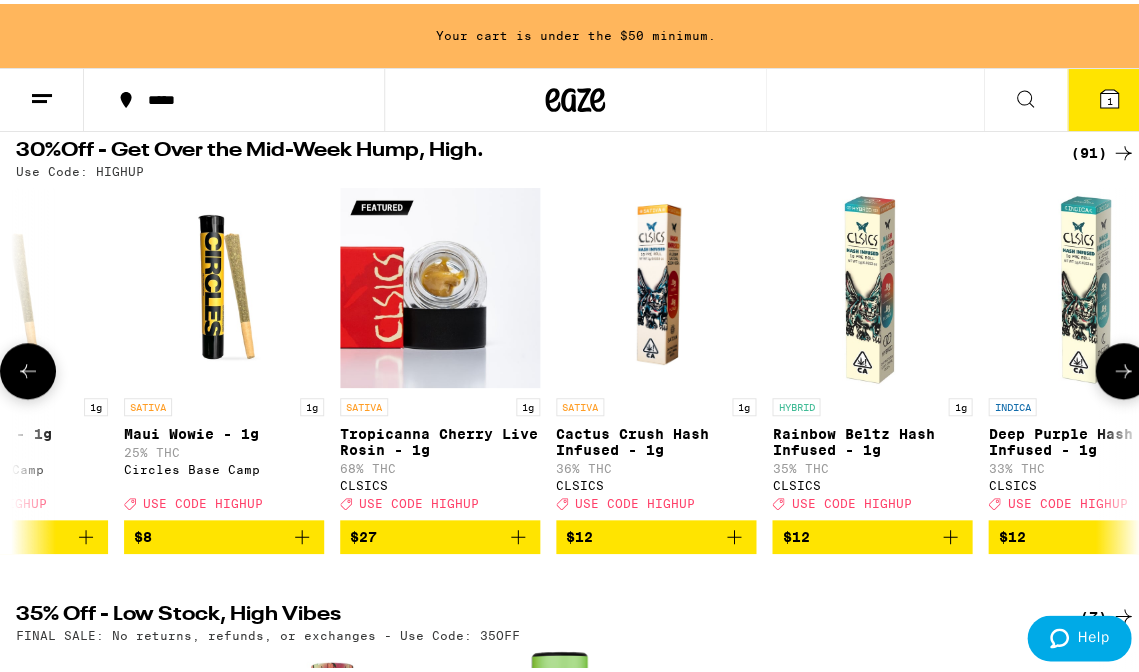 click 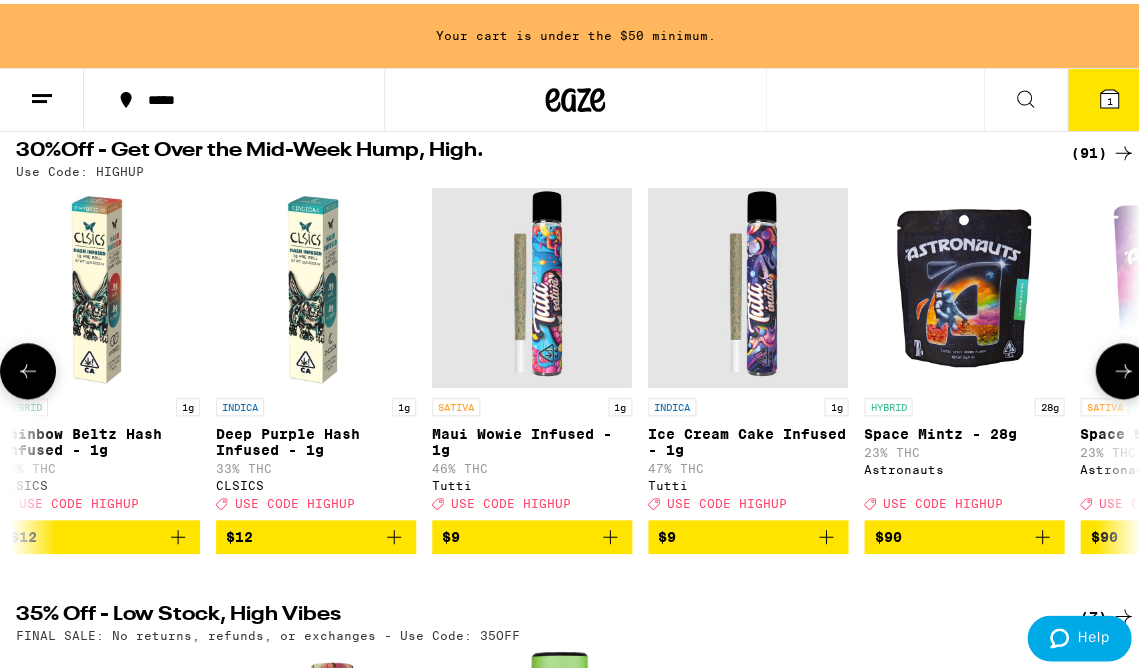 click 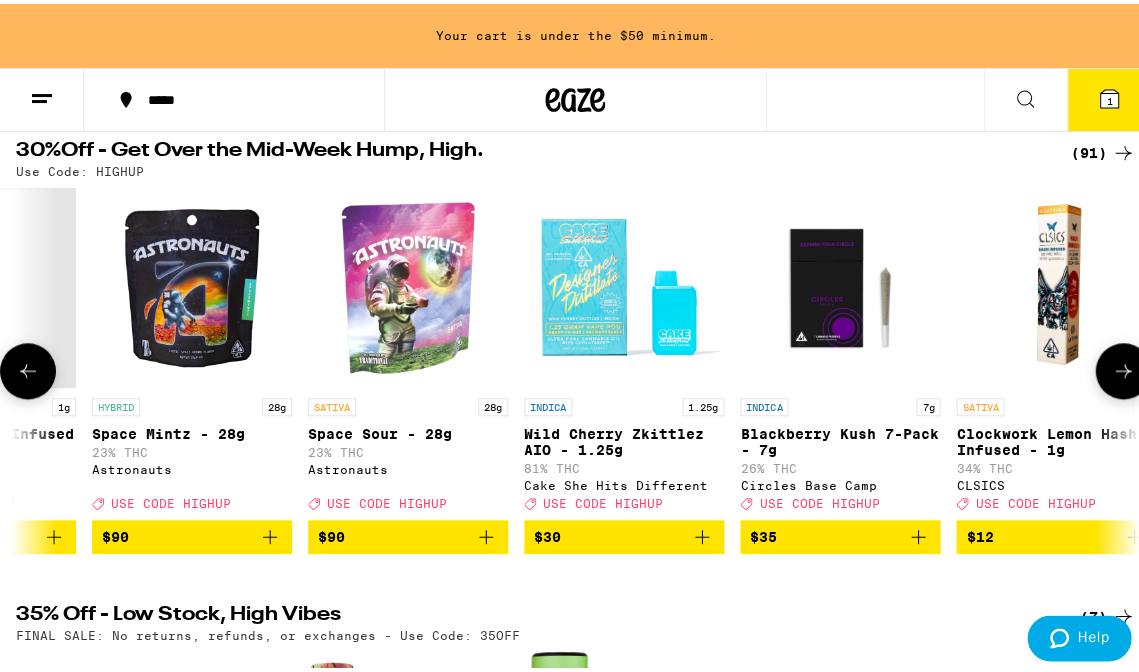 click 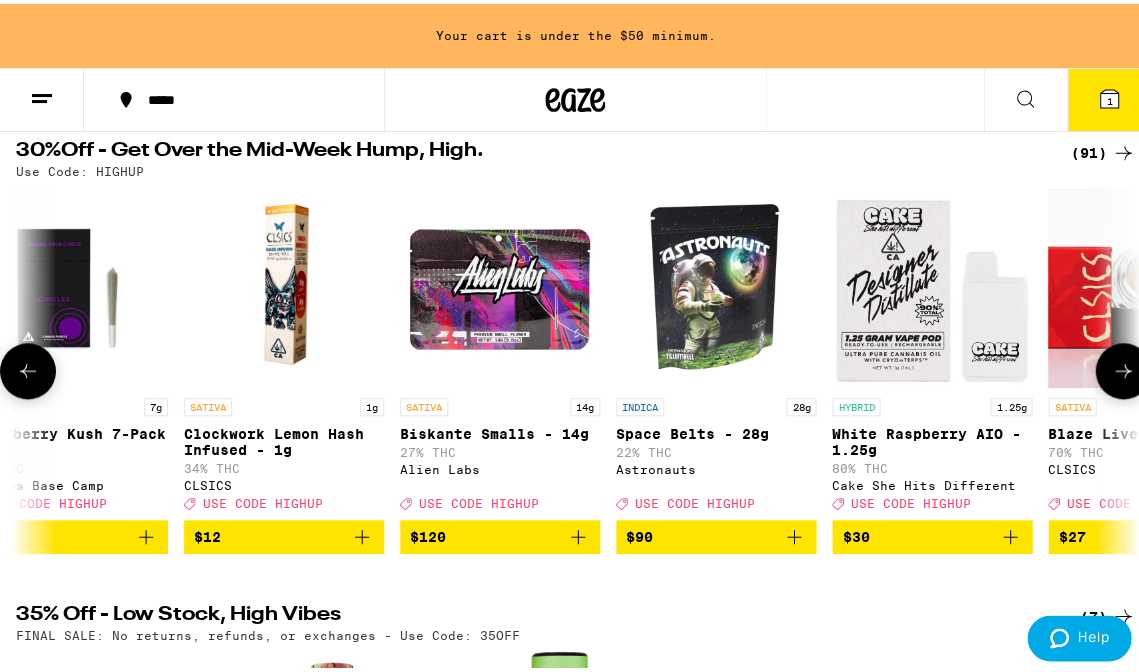 click 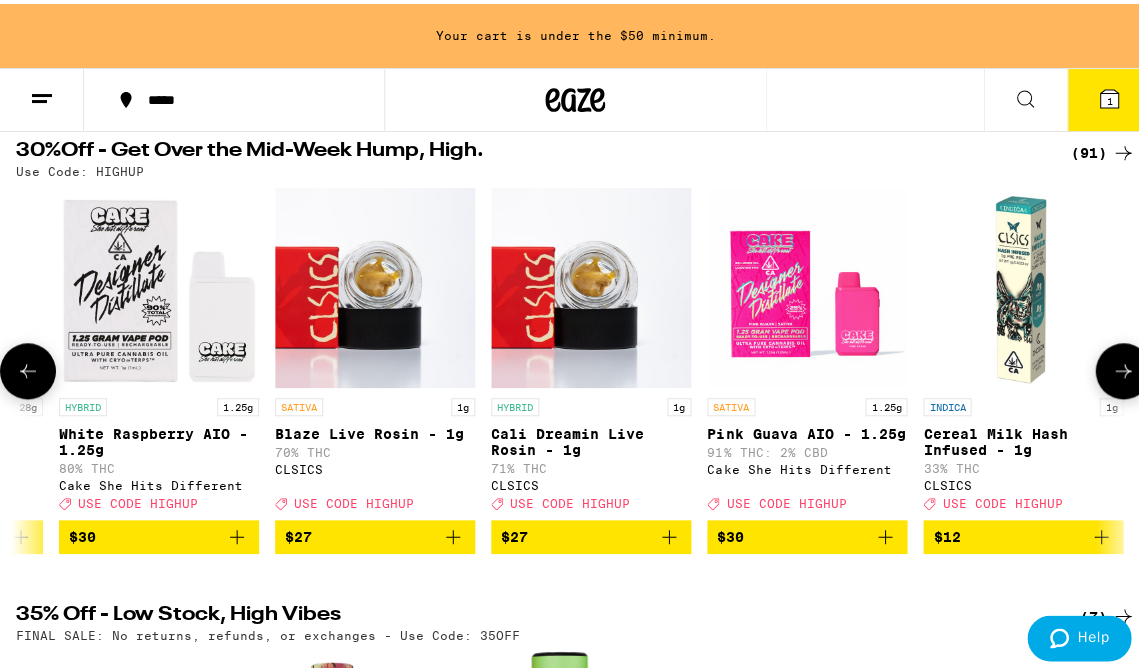 click 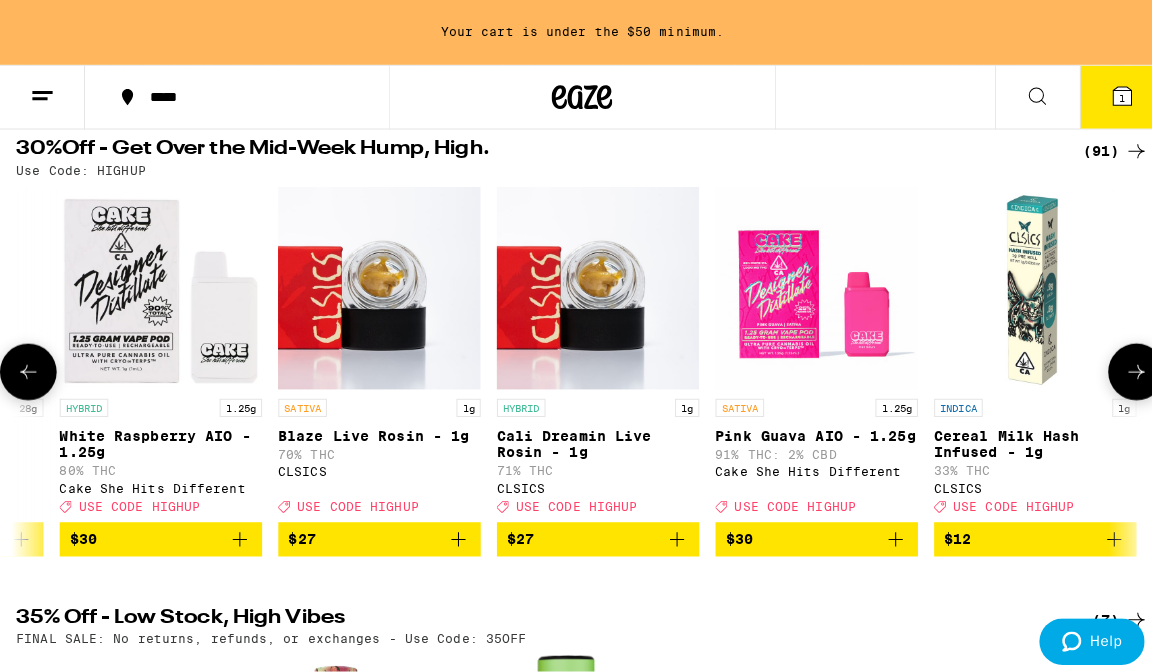 scroll, scrollTop: 0, scrollLeft: 18549, axis: horizontal 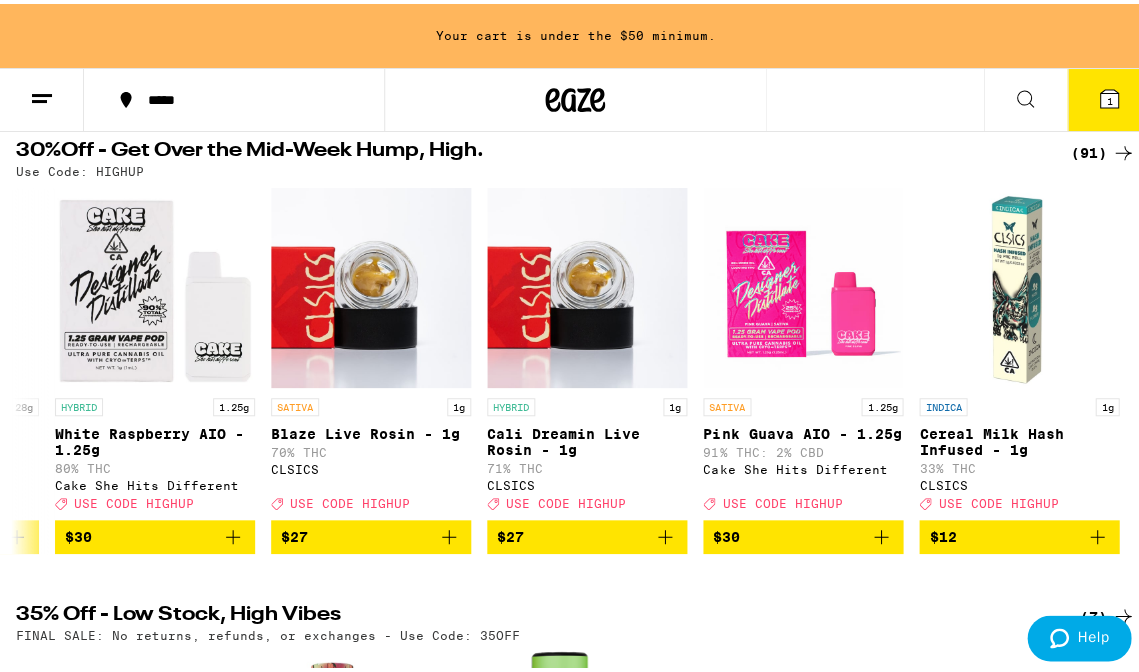click on "1" at bounding box center (1109, 97) 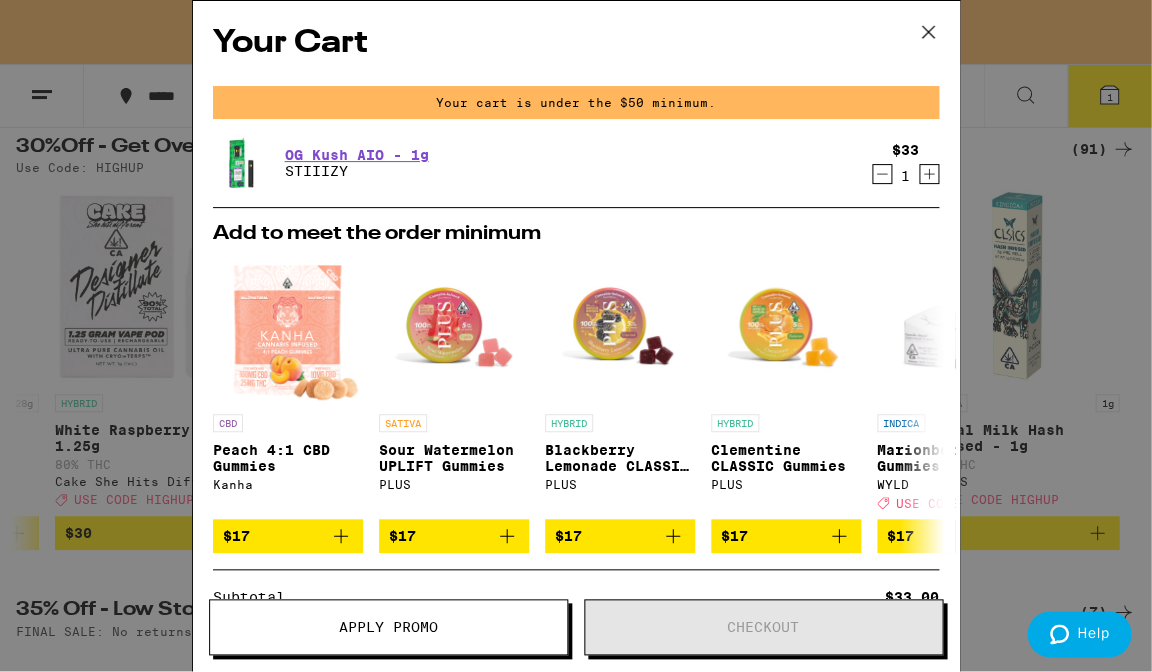 click 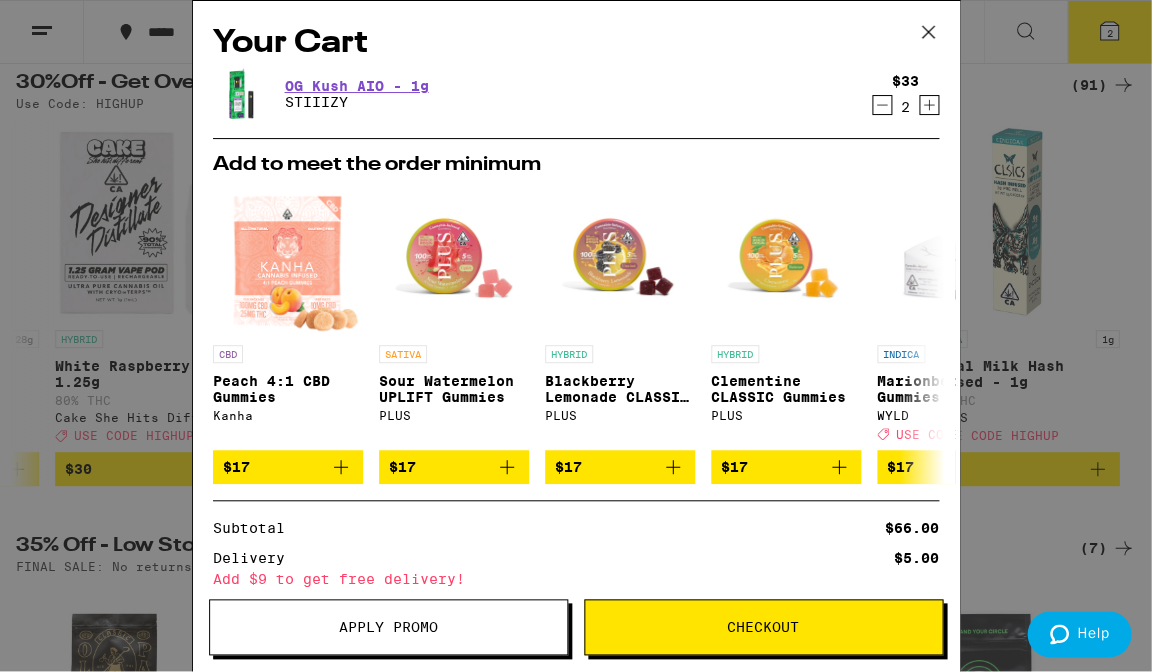 click on "Apply Promo" at bounding box center [388, 627] 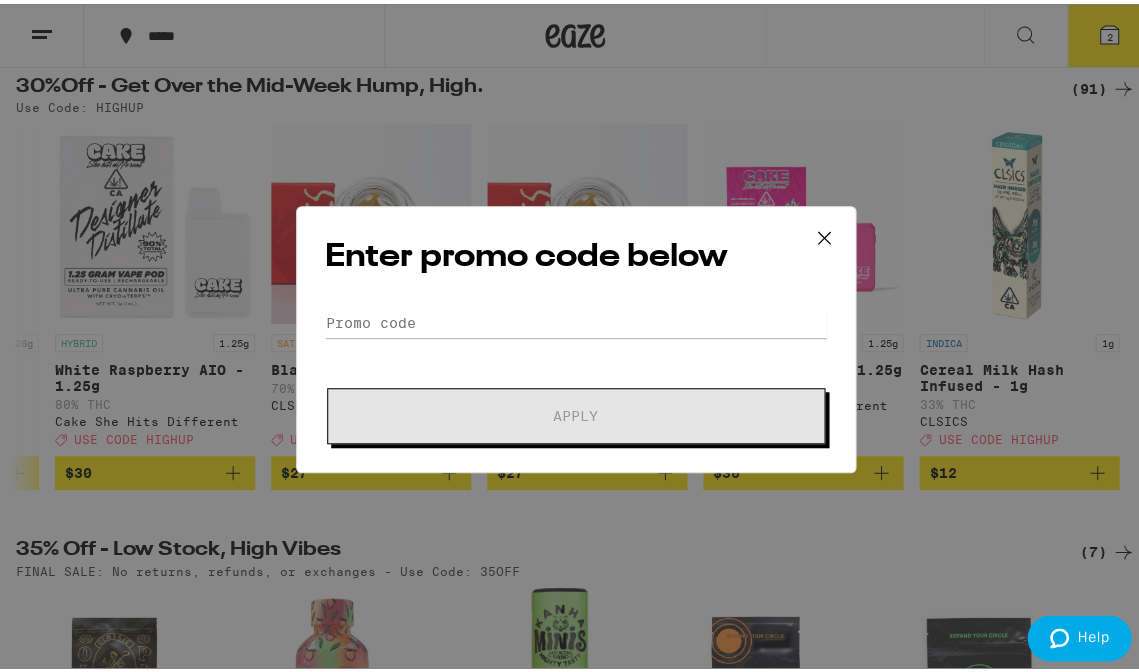 click on "Enter promo code below Promo Code Apply" at bounding box center [576, 335] 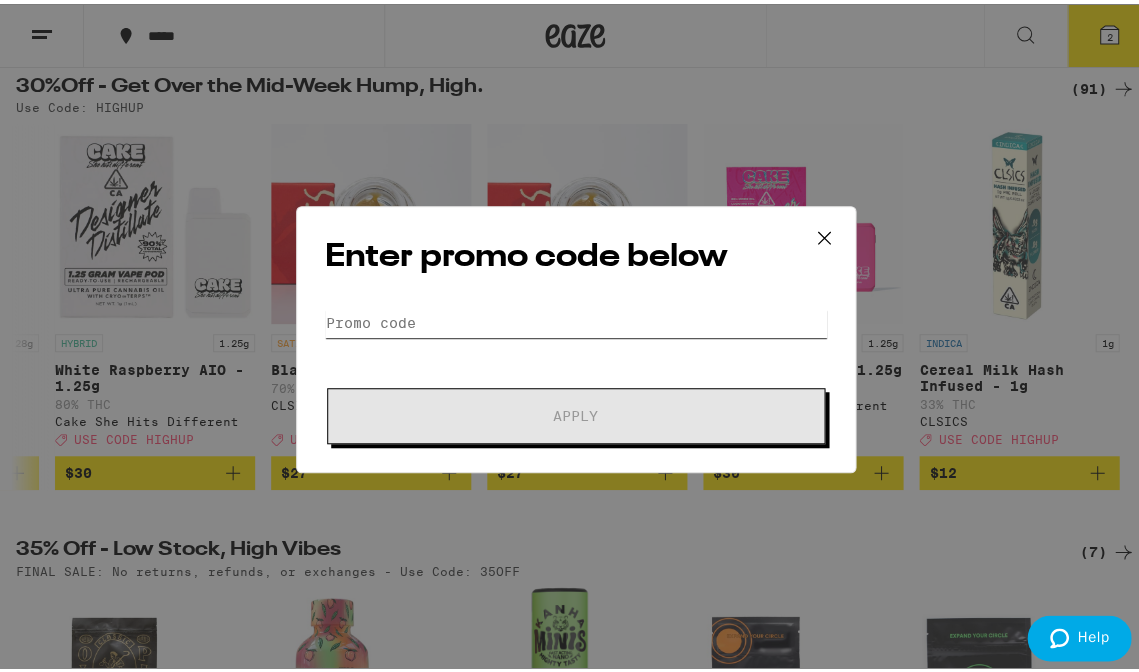 click on "Promo Code" at bounding box center [576, 319] 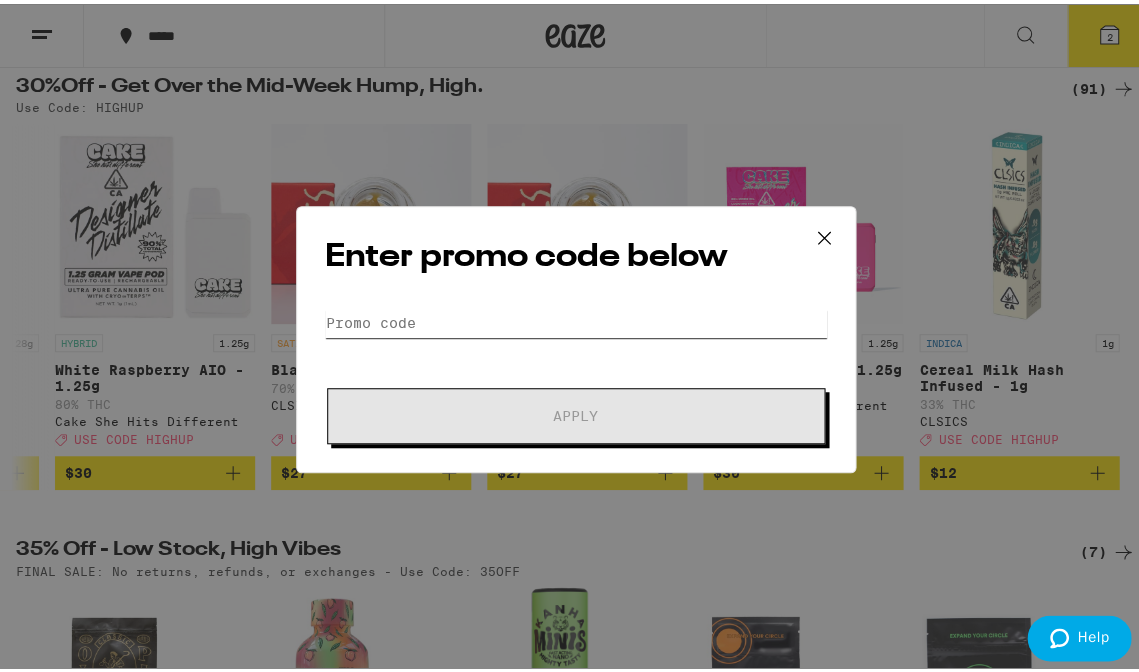 paste on "HIGHUP" 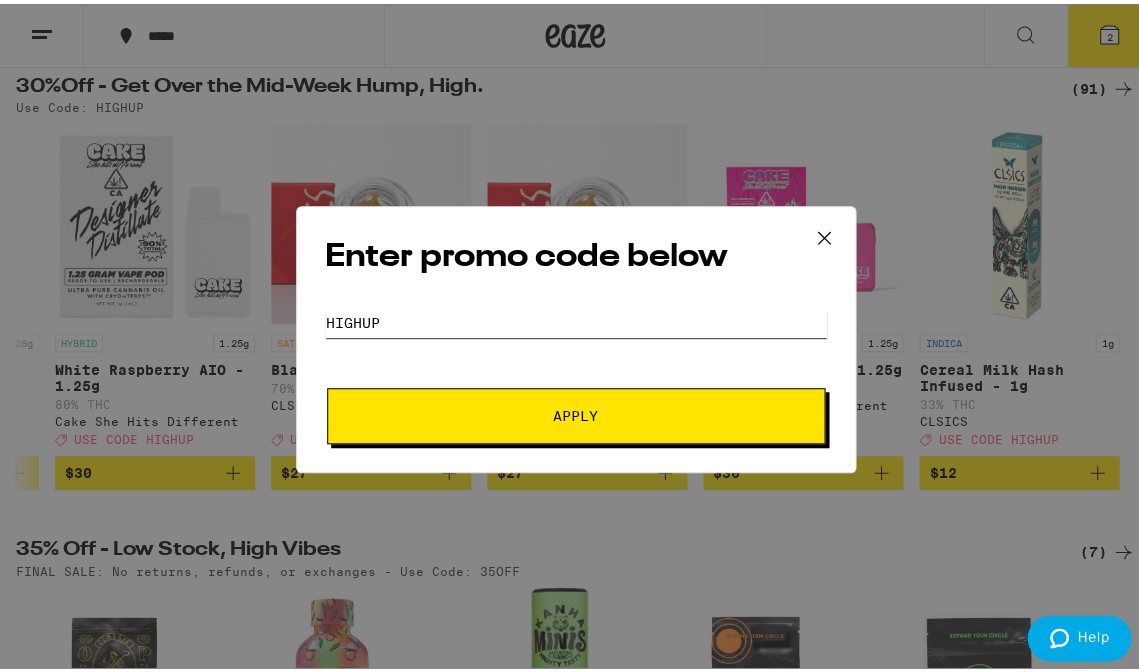 type on "HIGHUP" 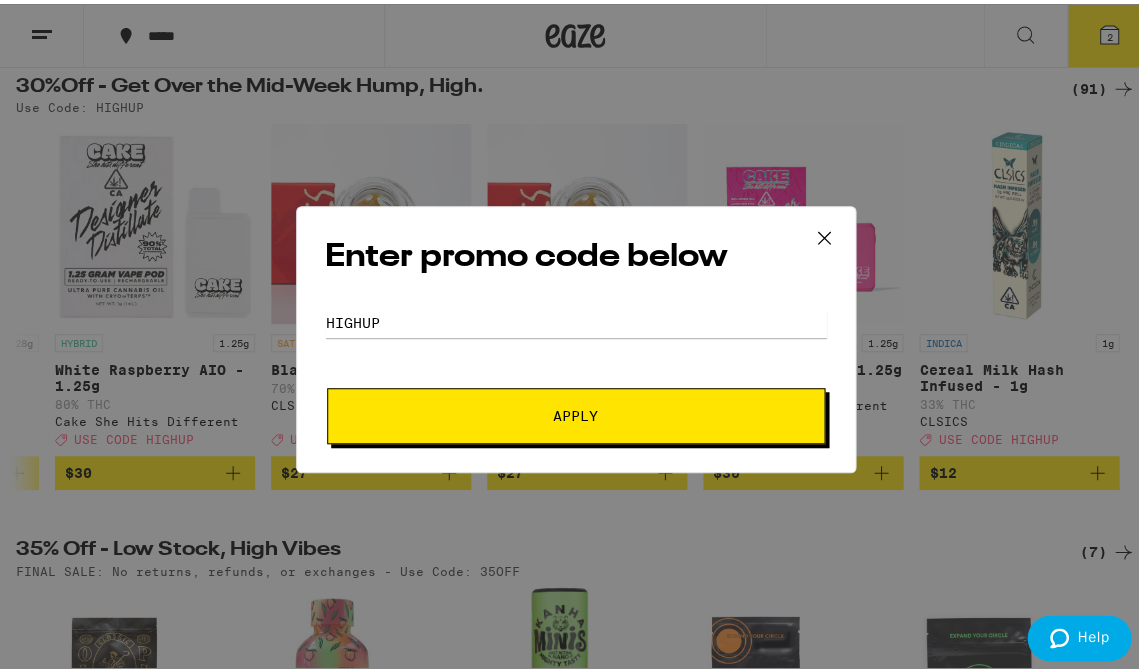 click on "Apply" at bounding box center [575, 412] 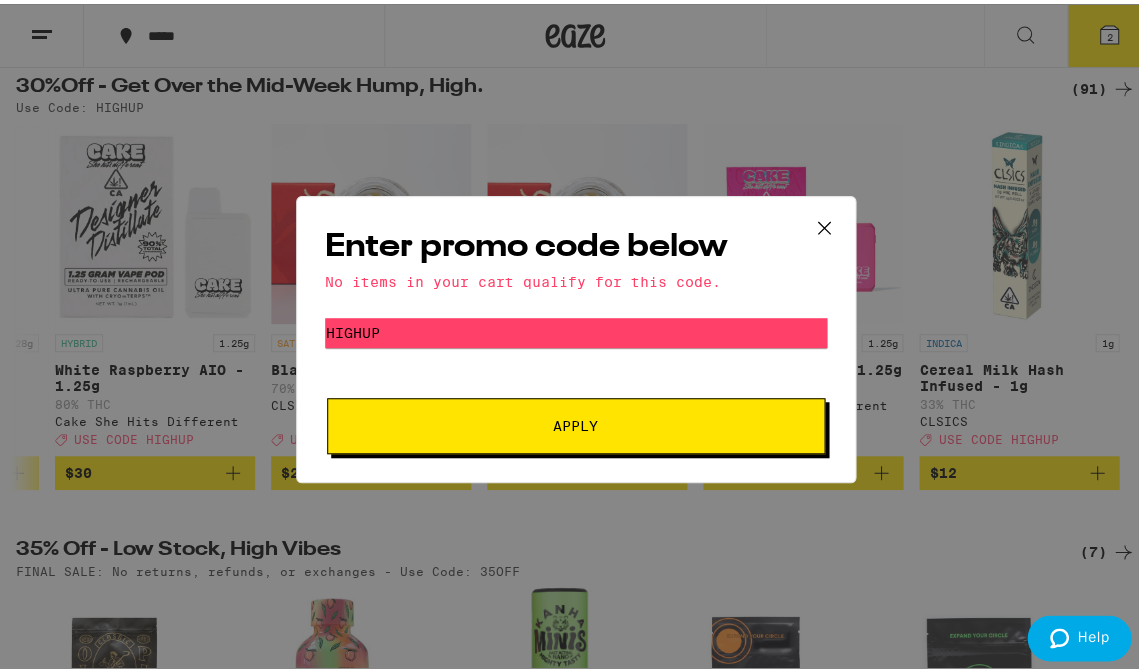 click 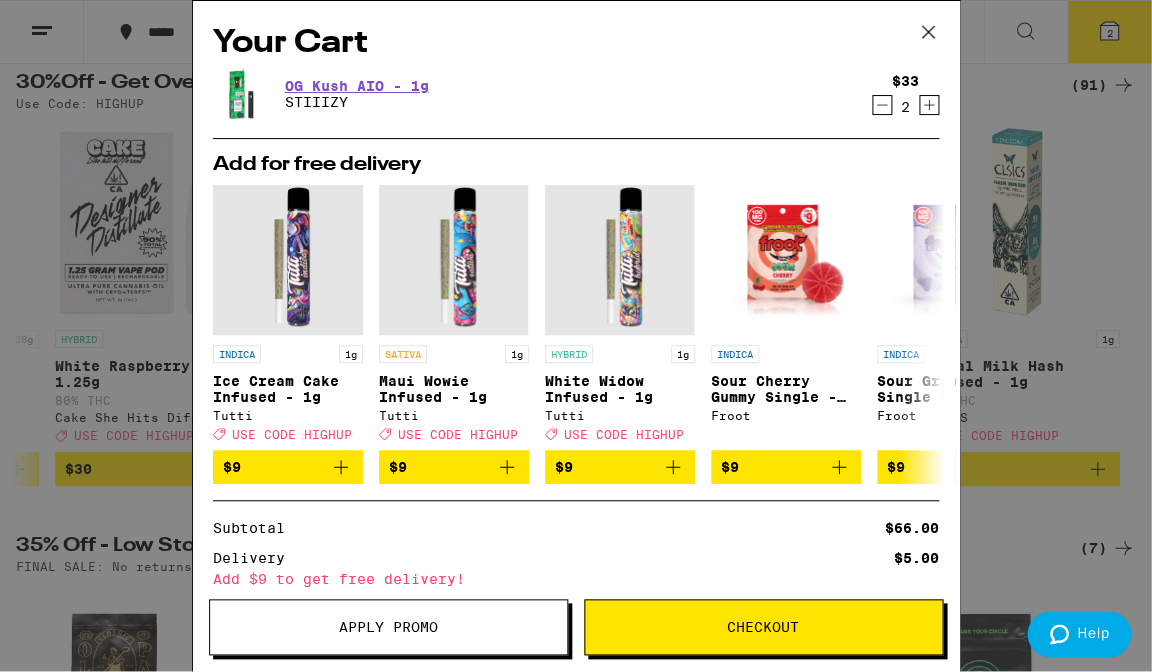 click 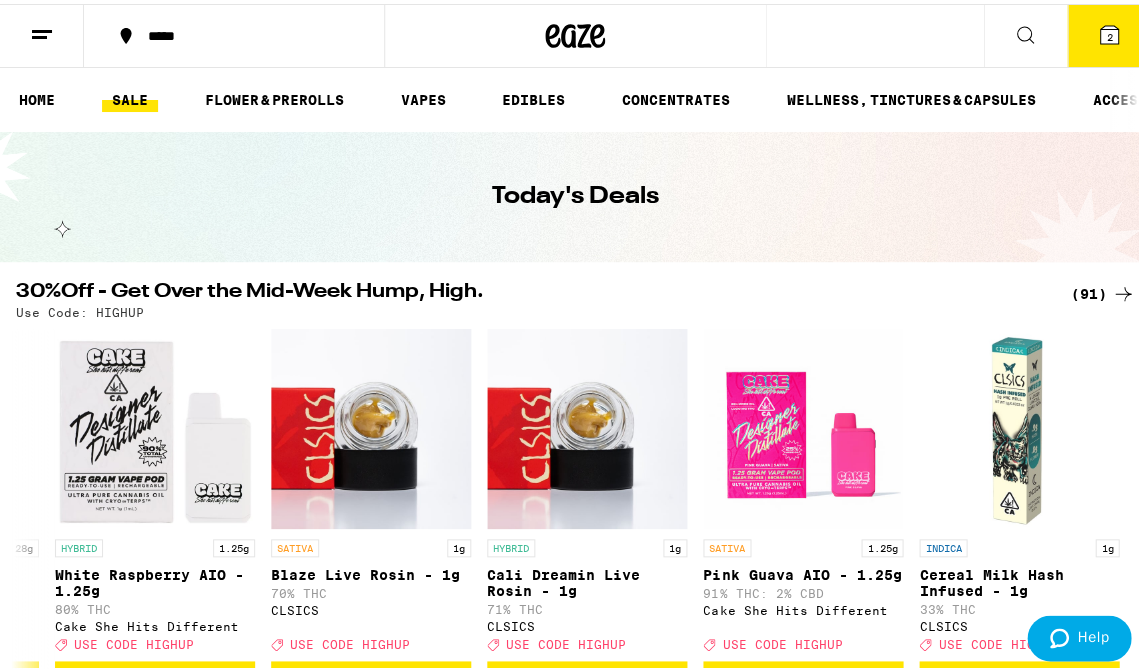 scroll, scrollTop: 0, scrollLeft: 0, axis: both 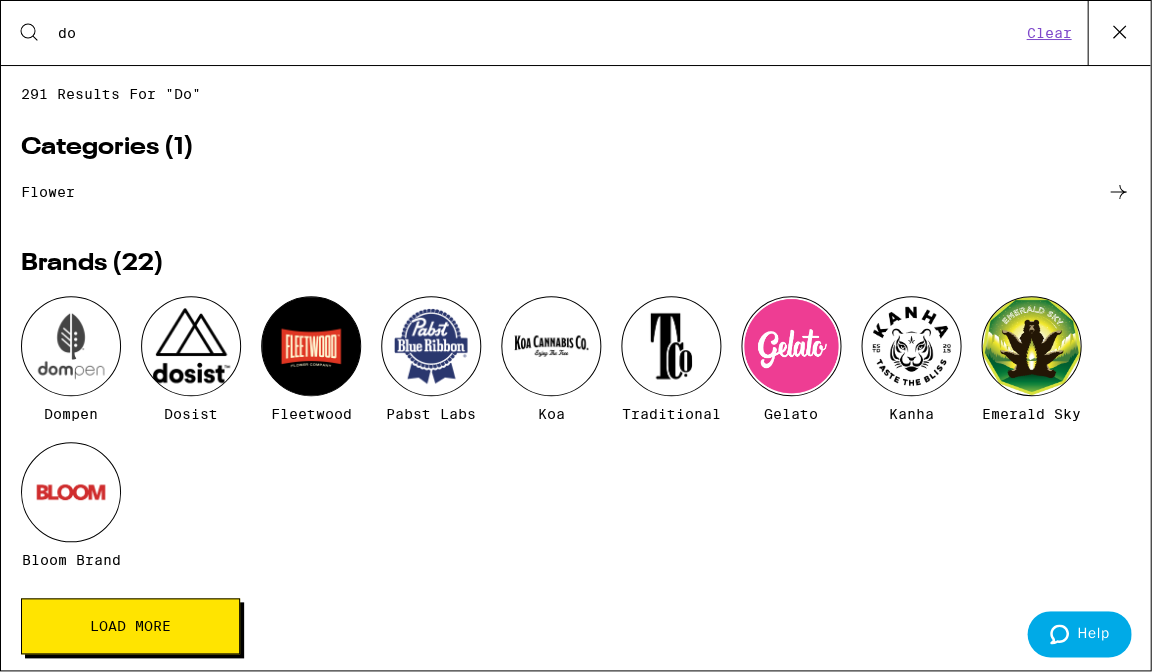 type on "dom" 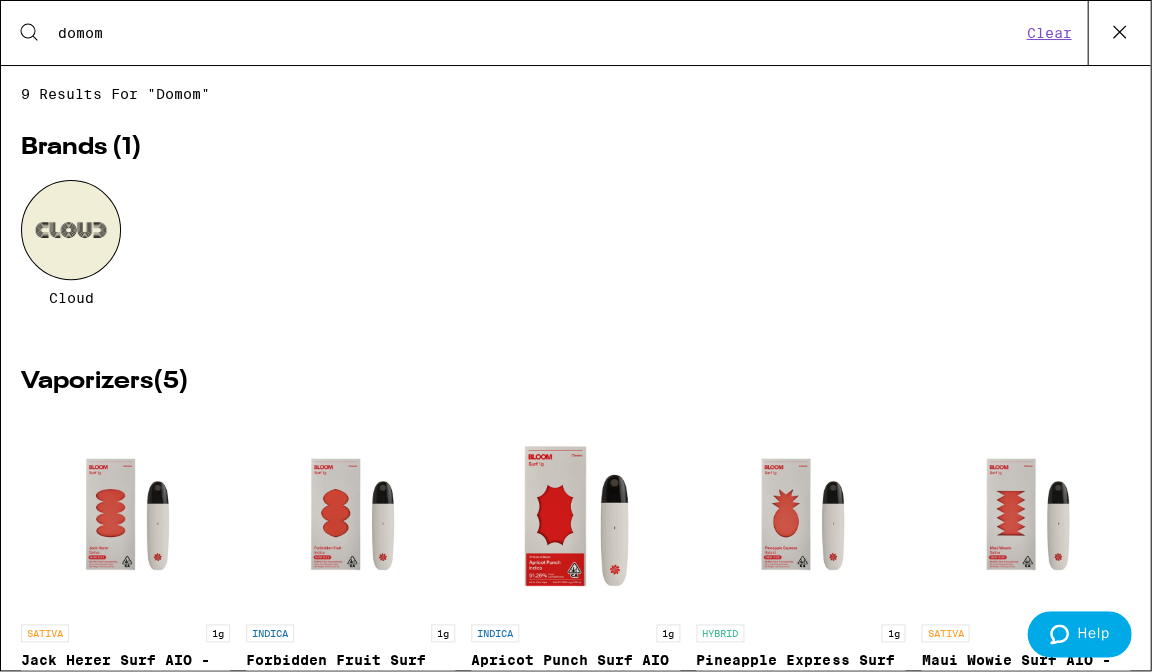 click at bounding box center (71, 230) 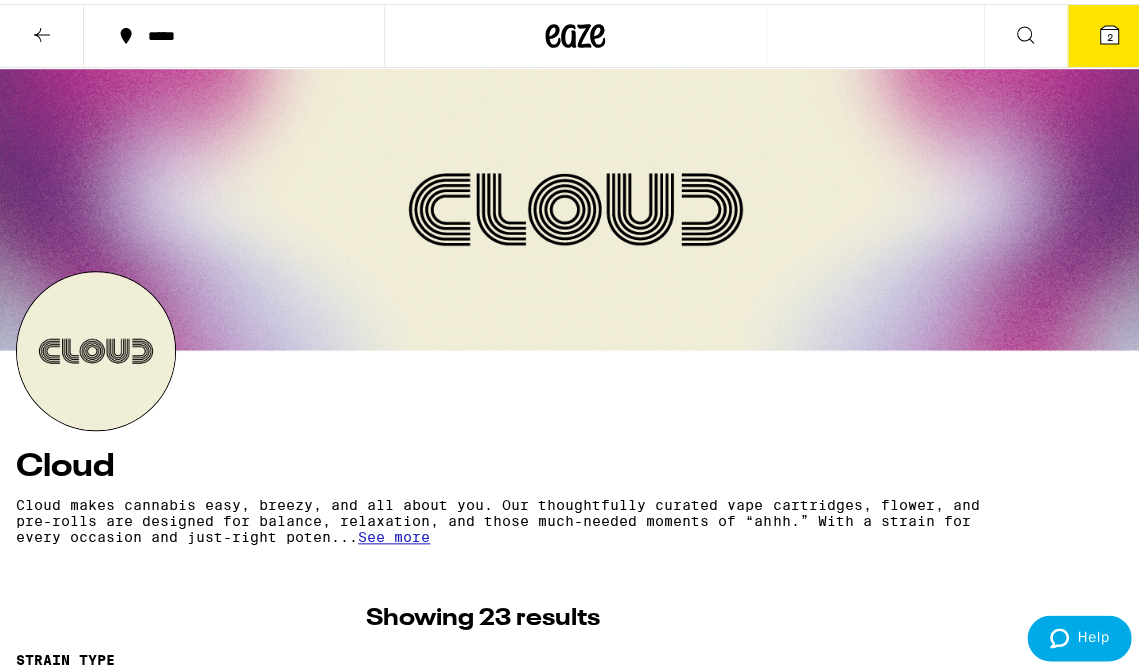 click 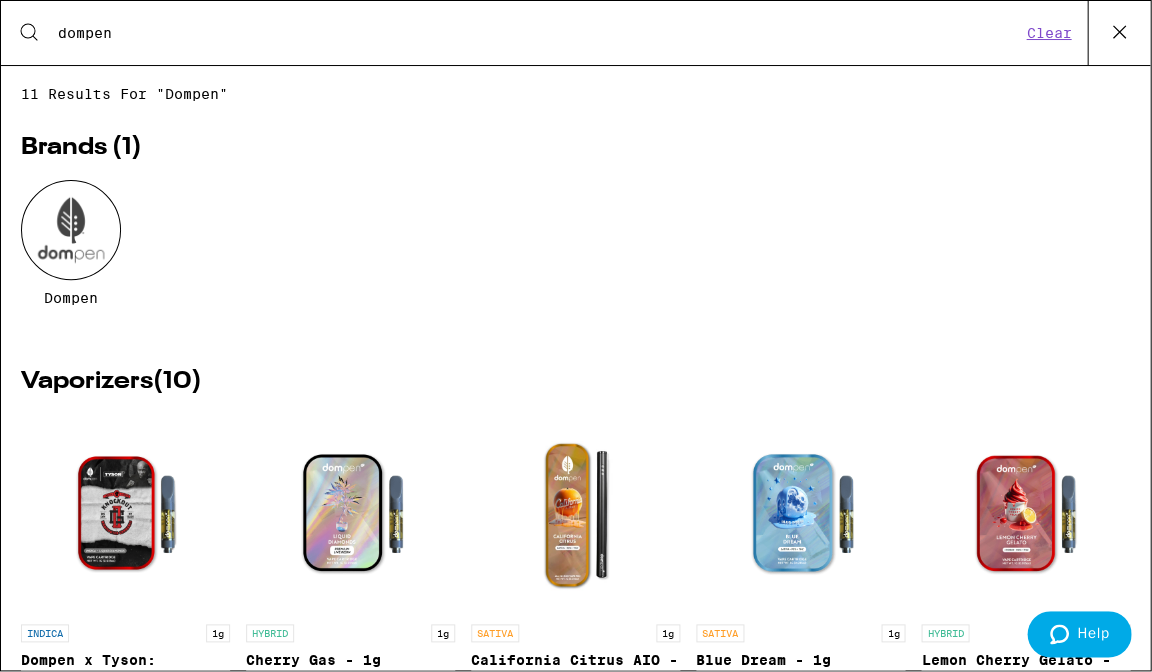 type on "dompen" 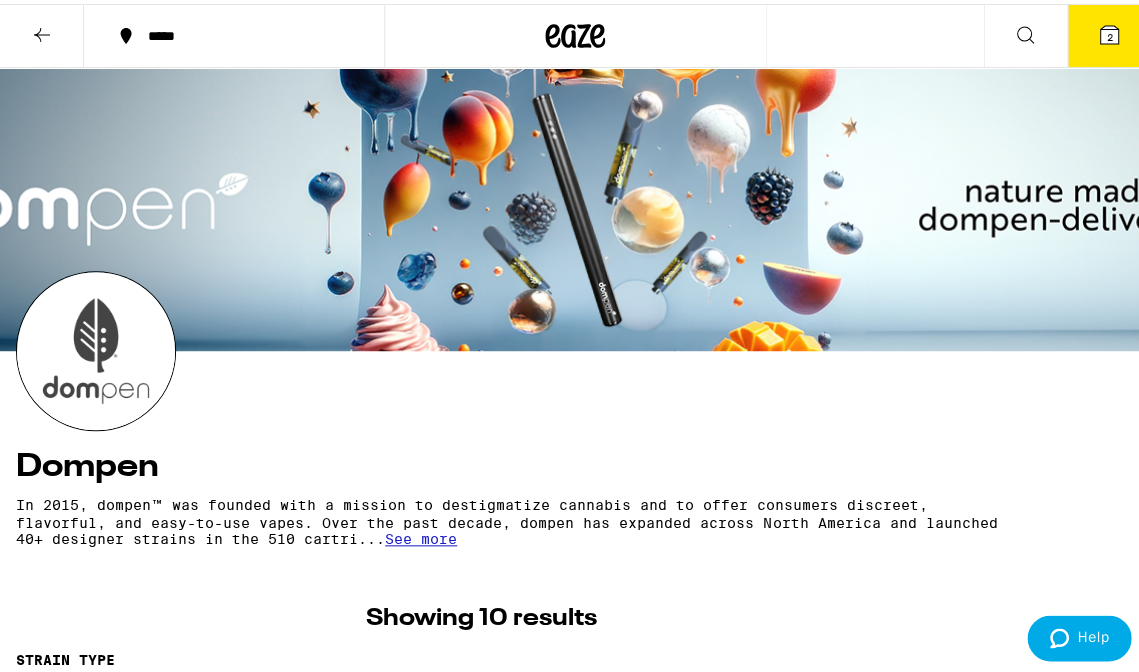 scroll, scrollTop: 0, scrollLeft: 0, axis: both 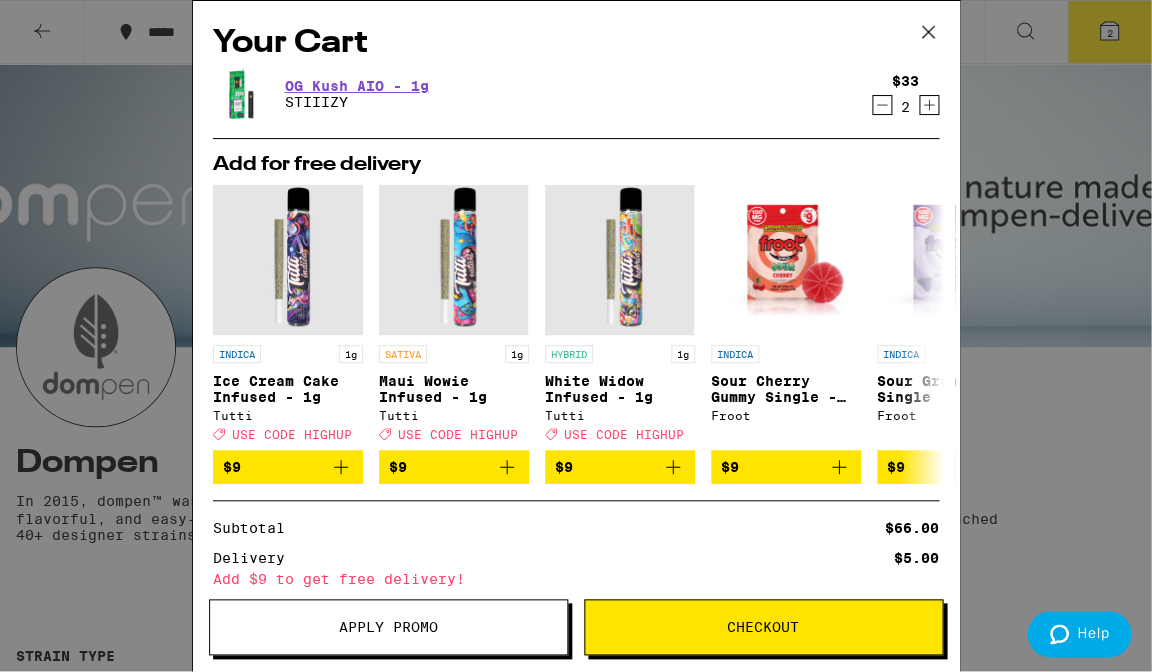 click on "Your Cart OG Kush AIO - 1g STIIIZY $33 2 Add for free delivery INDICA 1g Ice Cream Cake Infused - 1g Tutti Deal Created with Sketch. USE CODE HIGHUP $9 SATIVA 1g Maui Wowie Infused - 1g Tutti Deal Created with Sketch. USE CODE HIGHUP $9 HYBRID 1g White Widow Infused - 1g Tutti Deal Created with Sketch. USE CODE HIGHUP $9 INDICA Sour Cherry Gummy Single - 100mg Froot $9 INDICA Sour Grape Gummy Single - 100mg Froot $9 SATIVA Sour Lemon Gummy Single - 100mg Froot $9 HYBRID Sour Blue Razz Gummy Single - 100mg Froot $9 HYBRID Sour Green Apple Gummy Single - 100mg Froot $9 HYBRID Sour Watermelon Gummy Single - 100mg Froot $9 INDICA Watermelon Solventless Hash Gummy Dr. Norm's $10 Subtotal $66.00 Delivery $5.00 Add $9 to get free delivery! Taxes & Fees More Info $37.00 Order Total $108.00 ⚠️ www.P65Warnings.ca.gov" at bounding box center [576, 306] 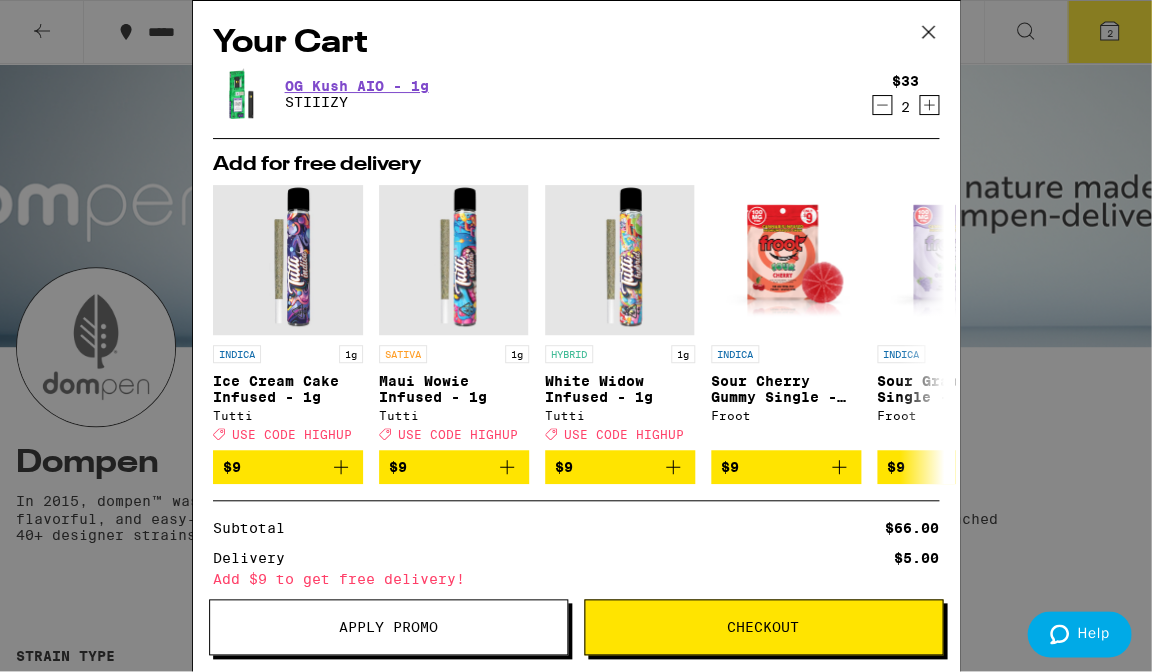 click 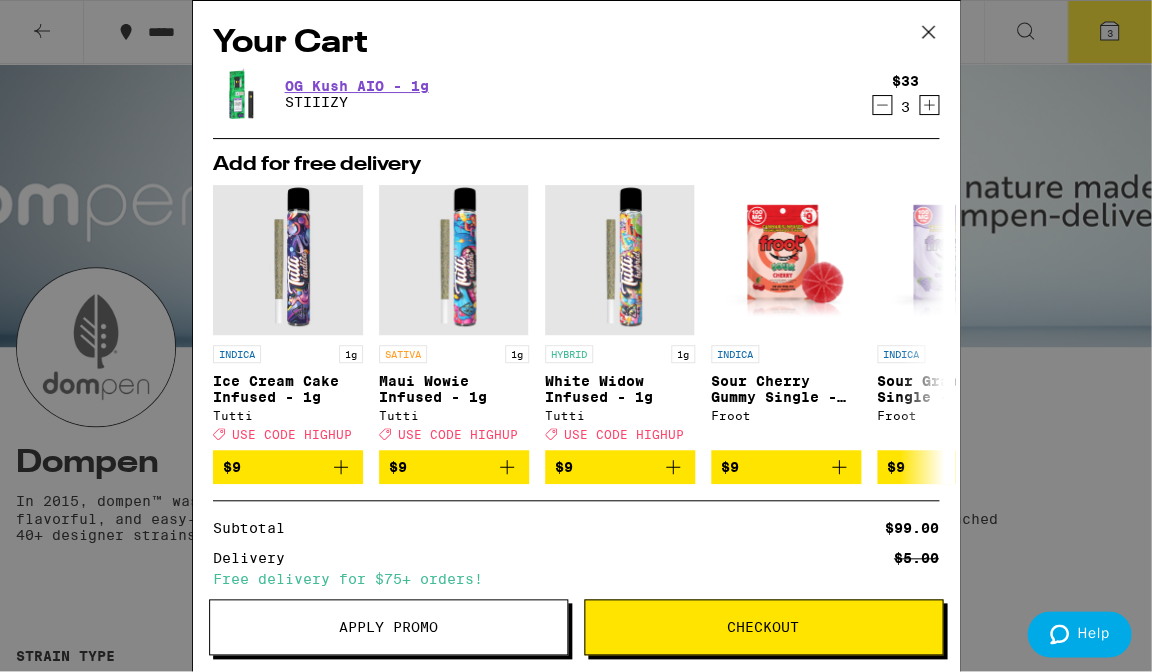 click 